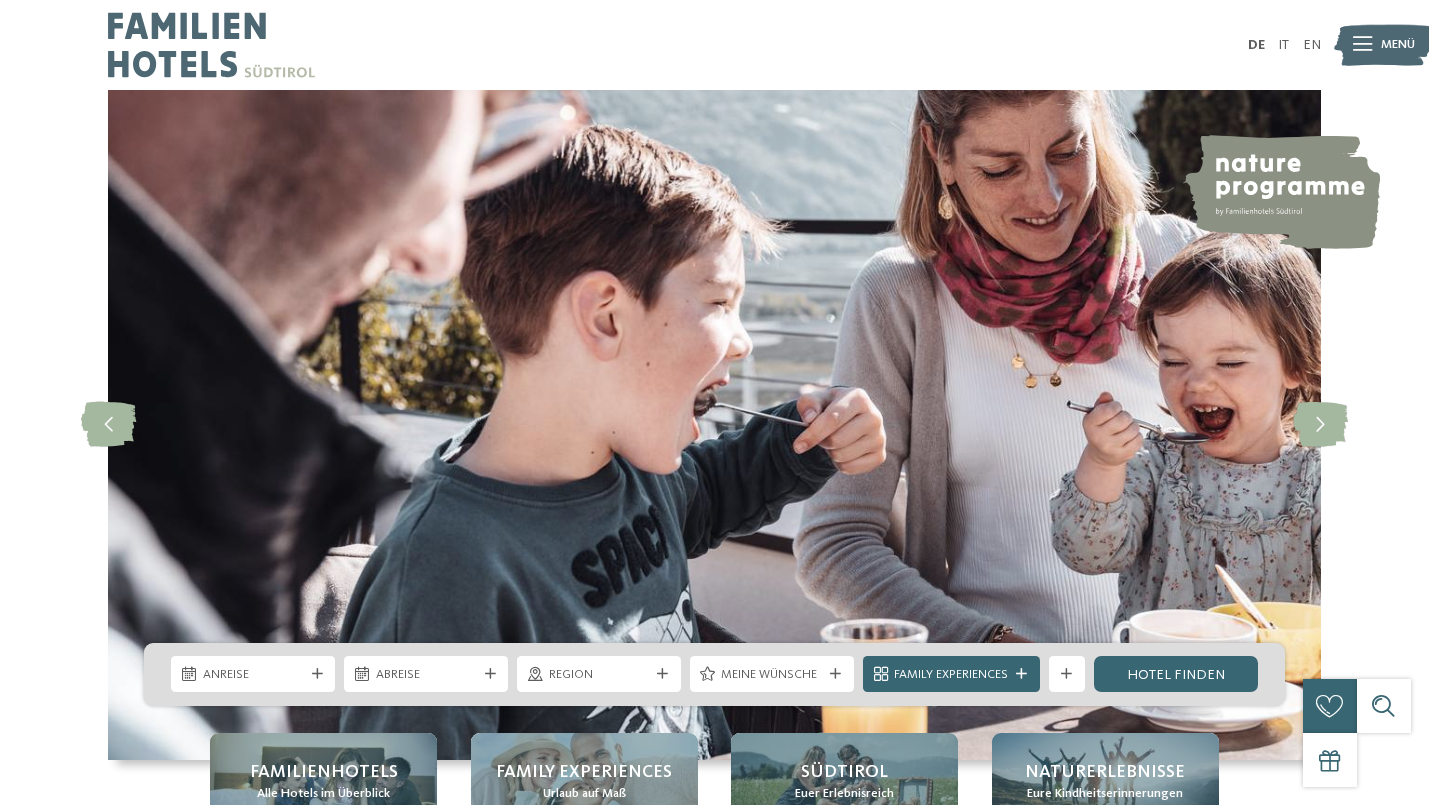 scroll, scrollTop: 0, scrollLeft: 0, axis: both 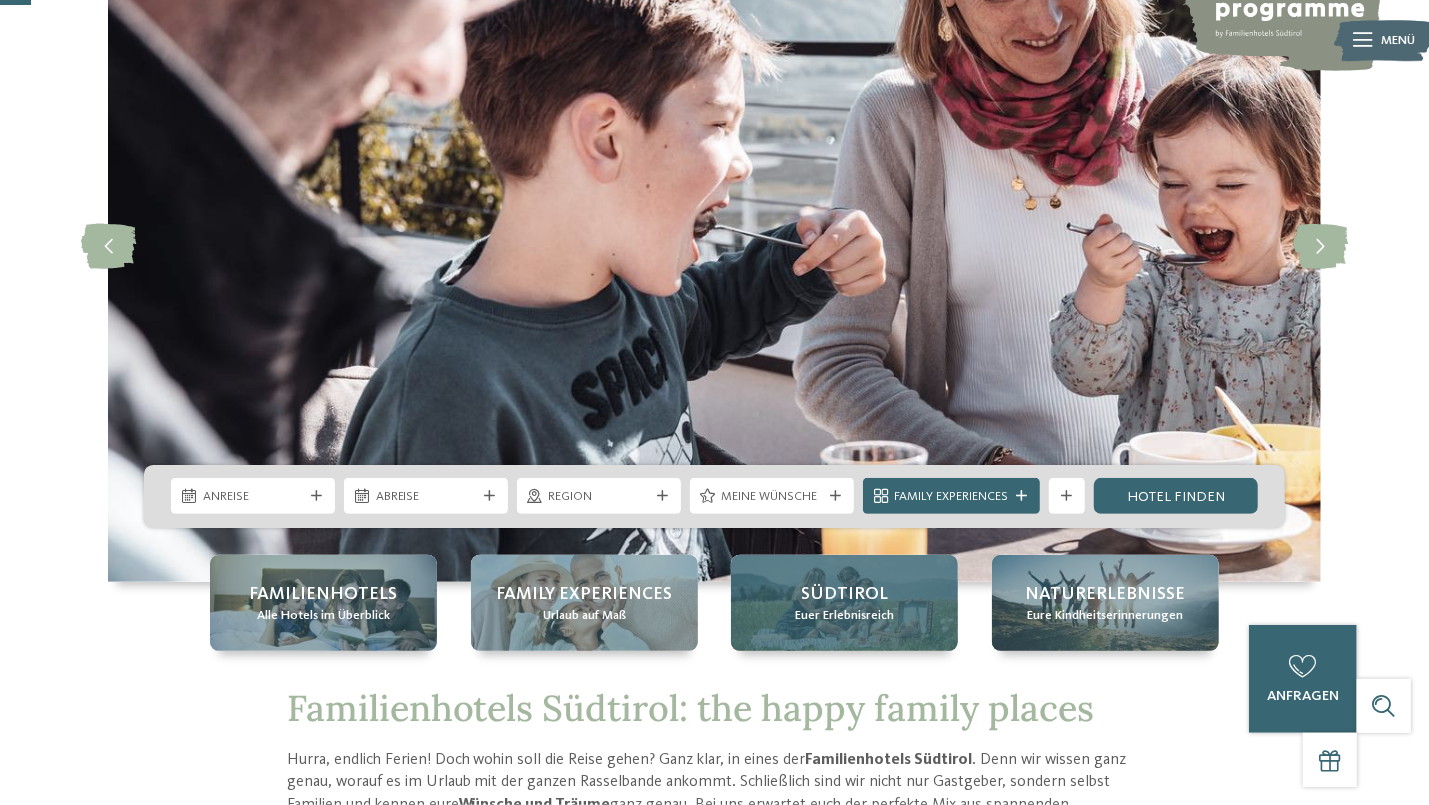click on "Südtirol" at bounding box center [844, 594] 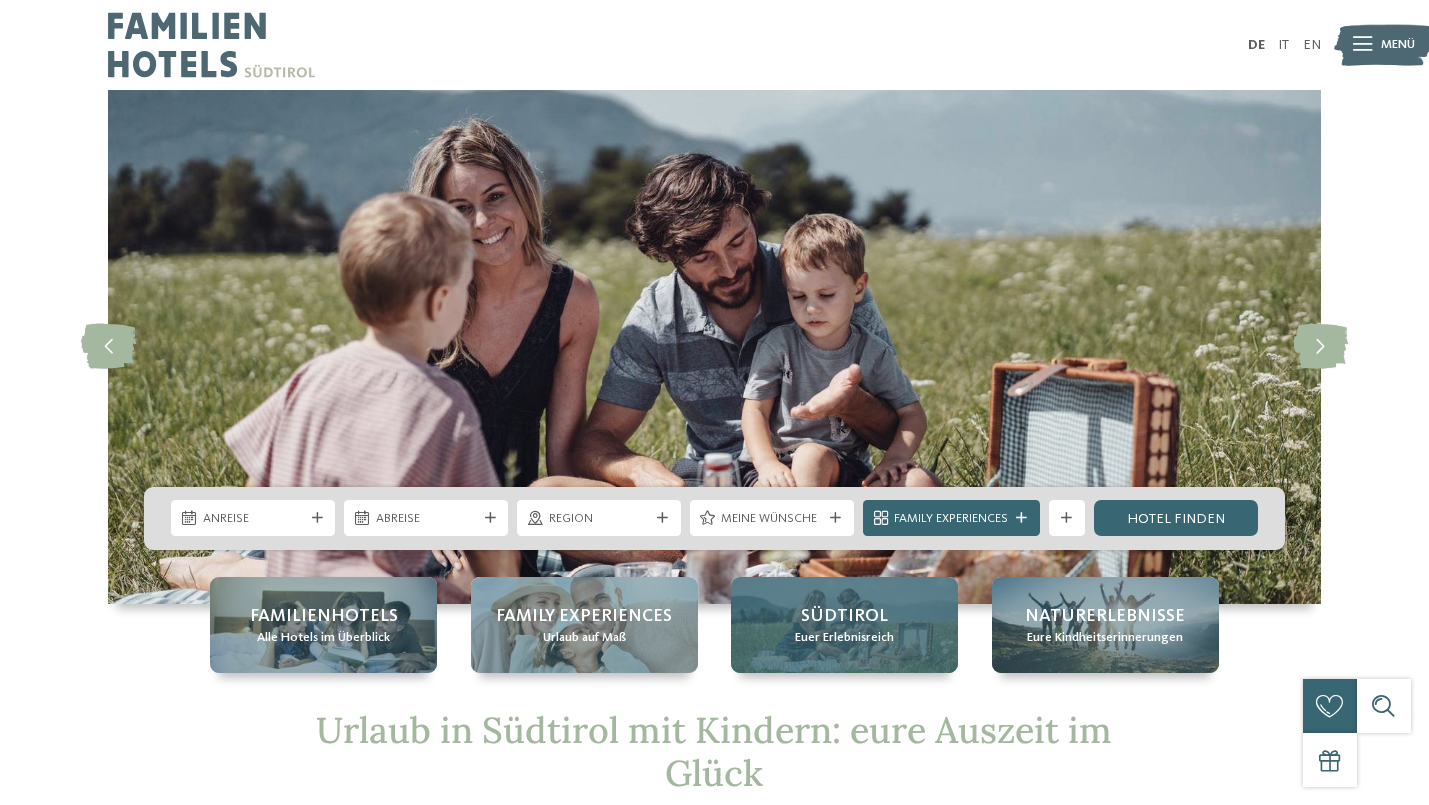 scroll, scrollTop: 0, scrollLeft: 0, axis: both 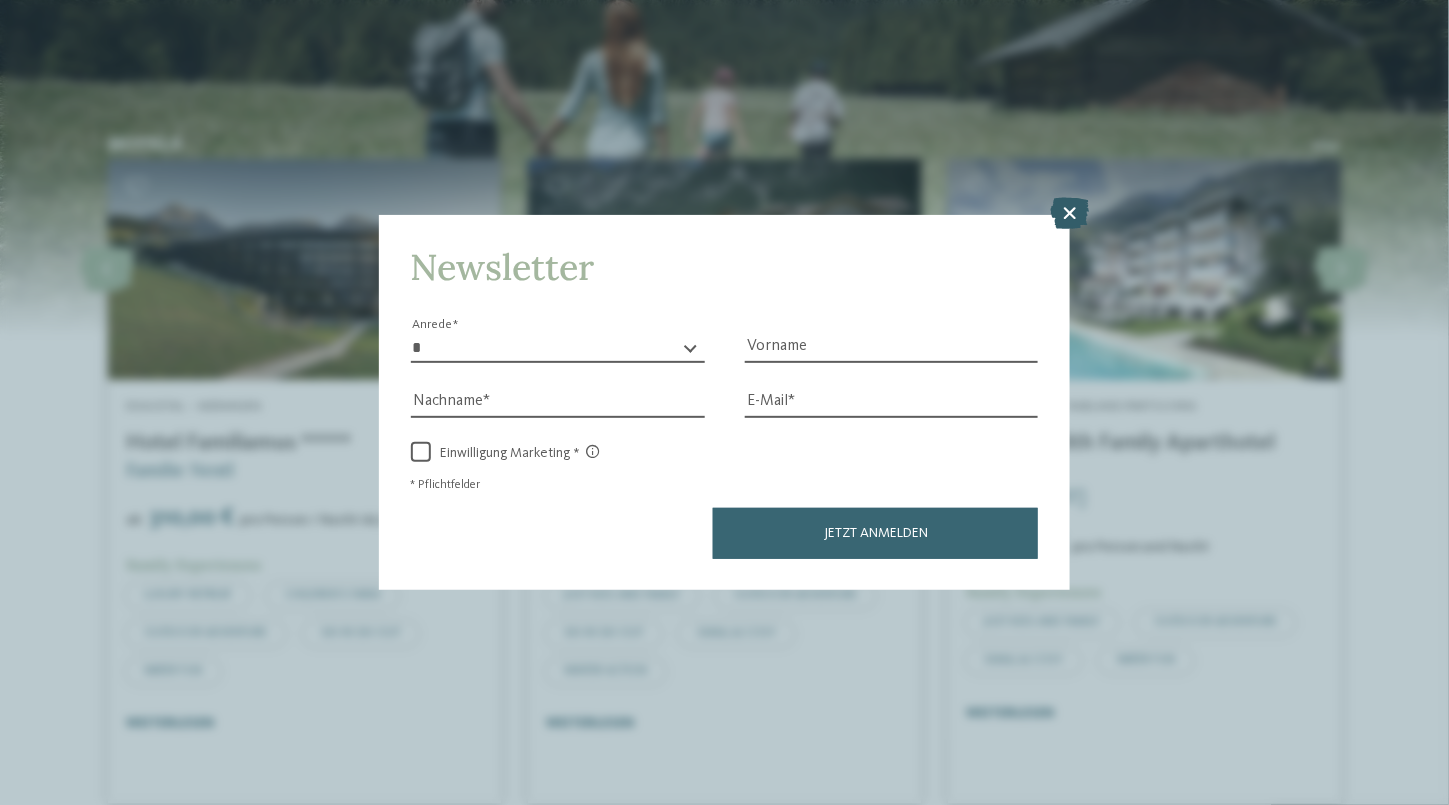 click at bounding box center [1069, 213] 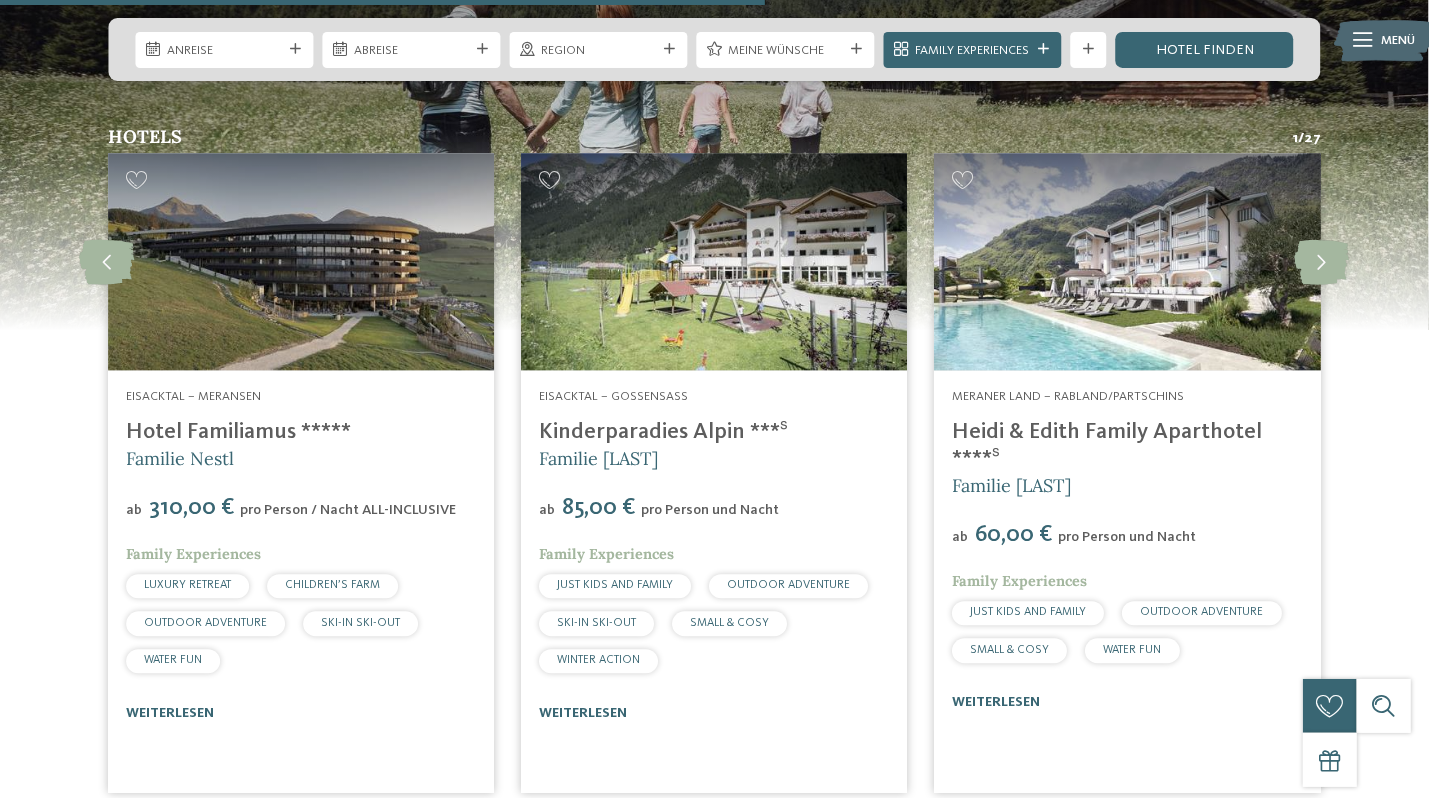 click at bounding box center (1128, 261) 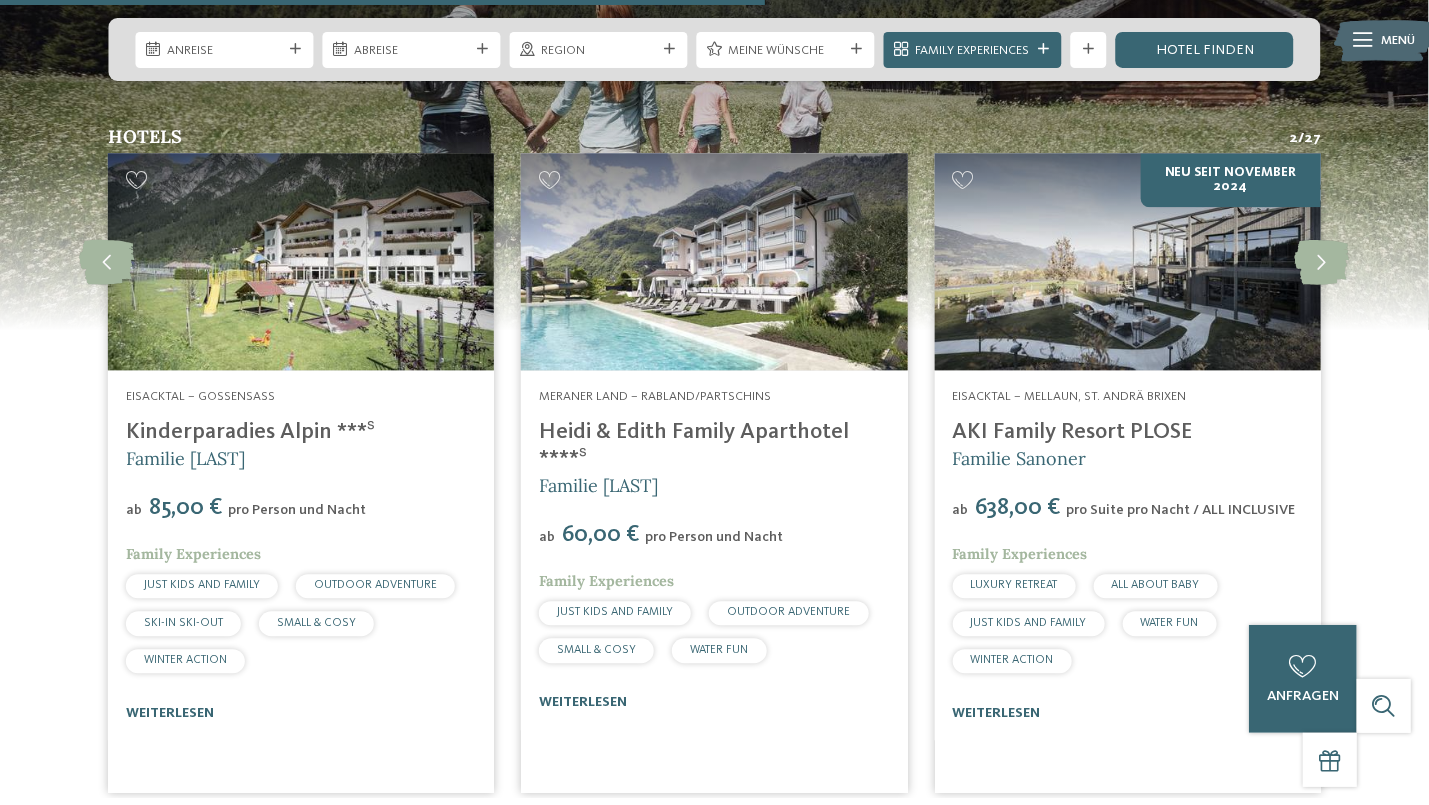 click at bounding box center [714, 261] 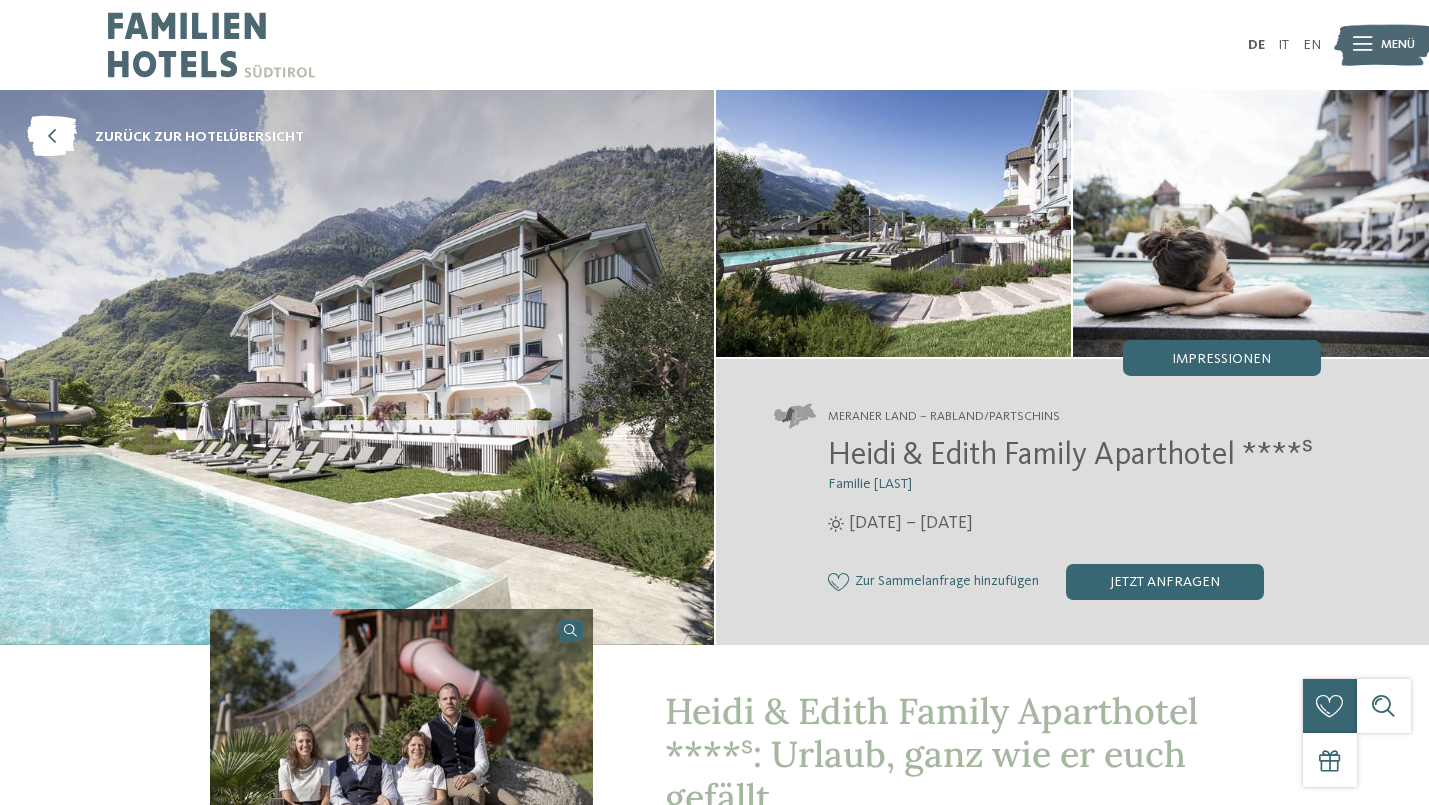 scroll, scrollTop: 0, scrollLeft: 0, axis: both 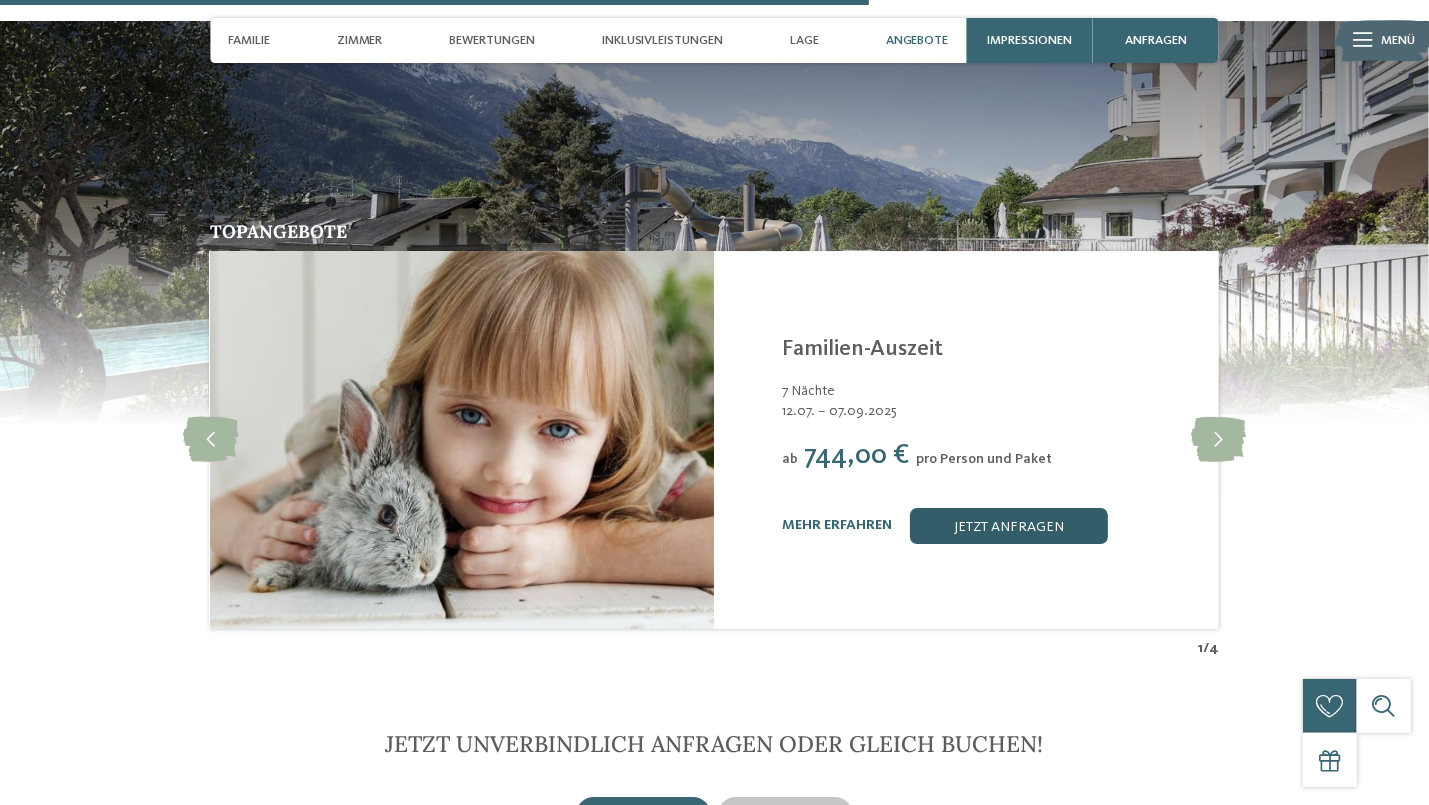 click on "jetzt anfragen" at bounding box center (1009, 526) 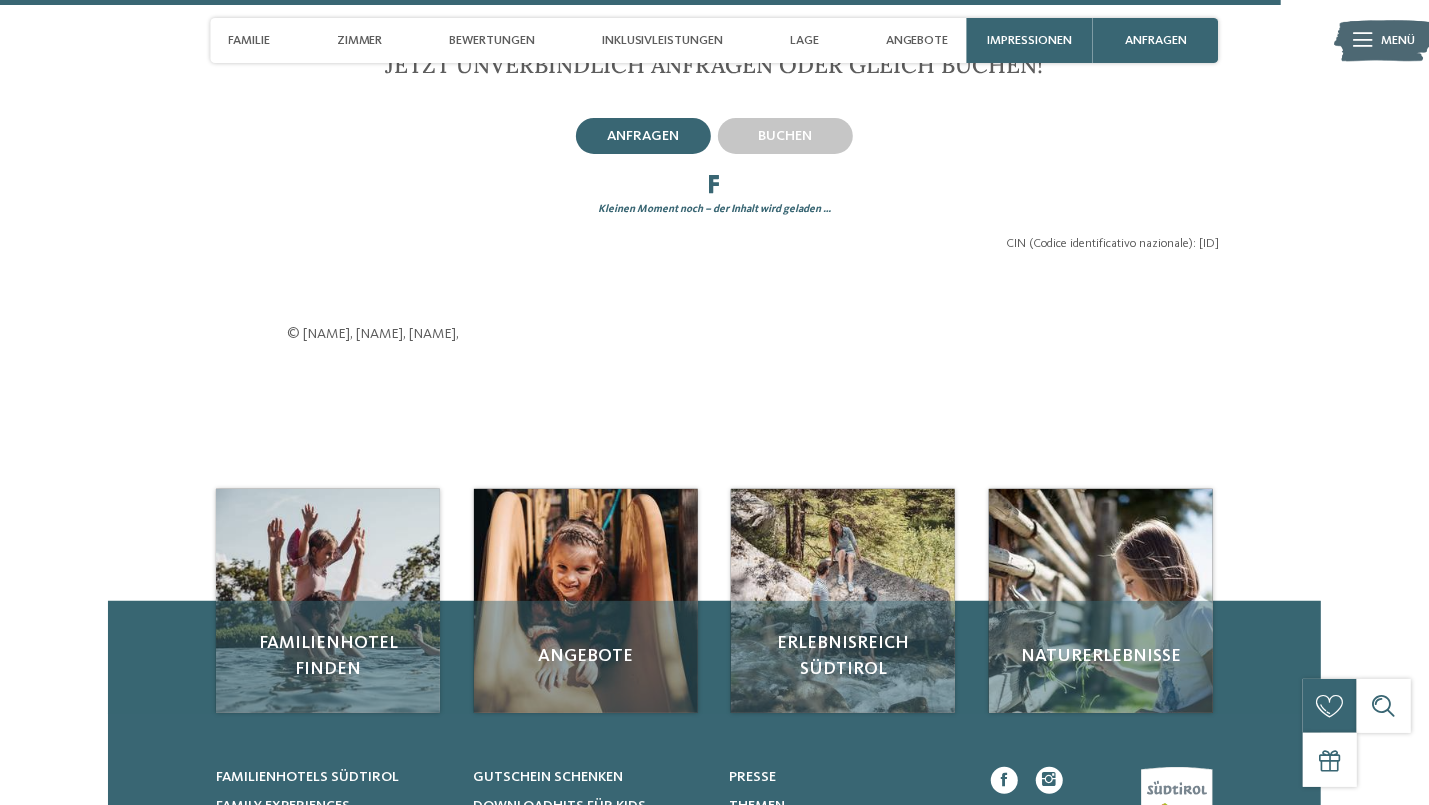 scroll, scrollTop: 4418, scrollLeft: 0, axis: vertical 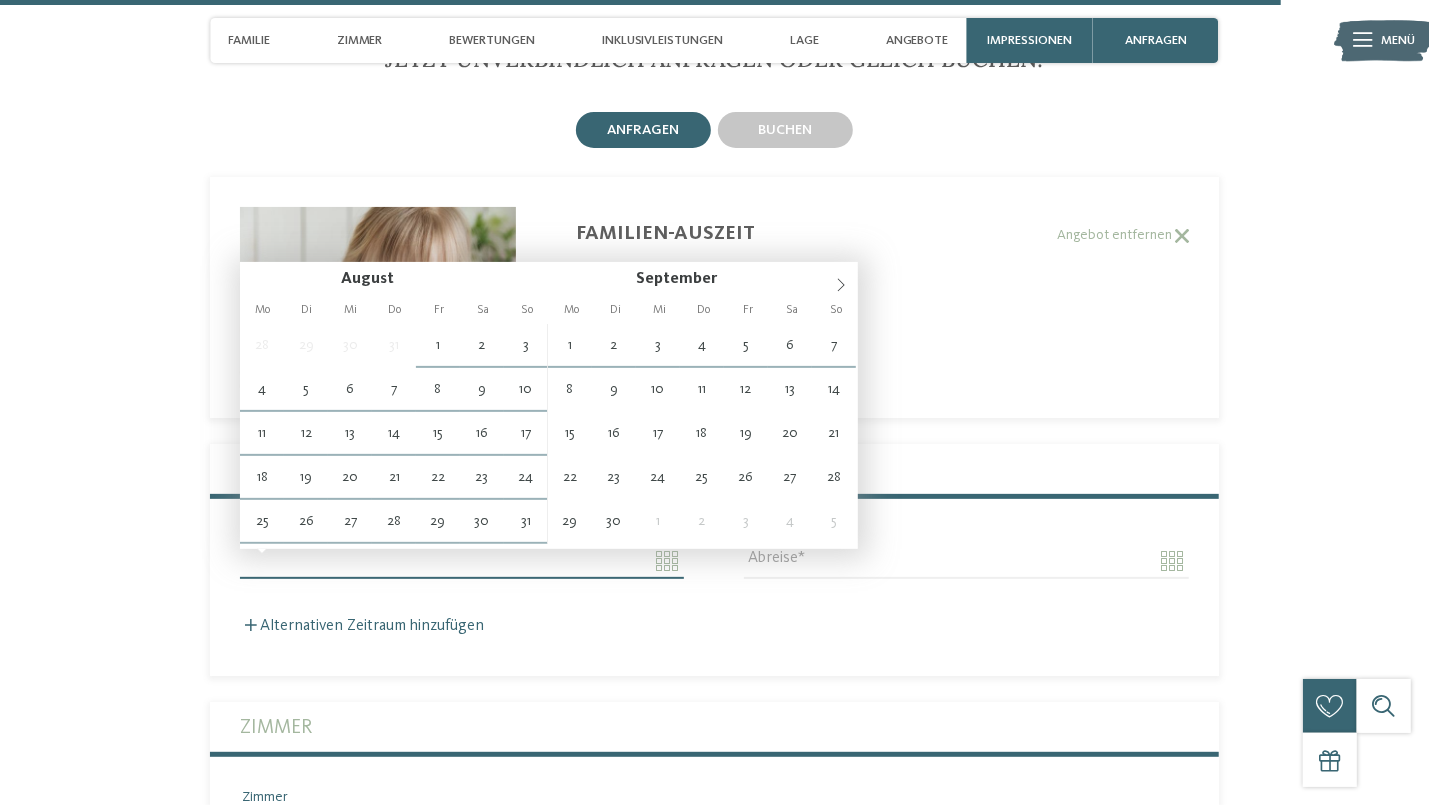 click on "Anreise" at bounding box center (462, 561) 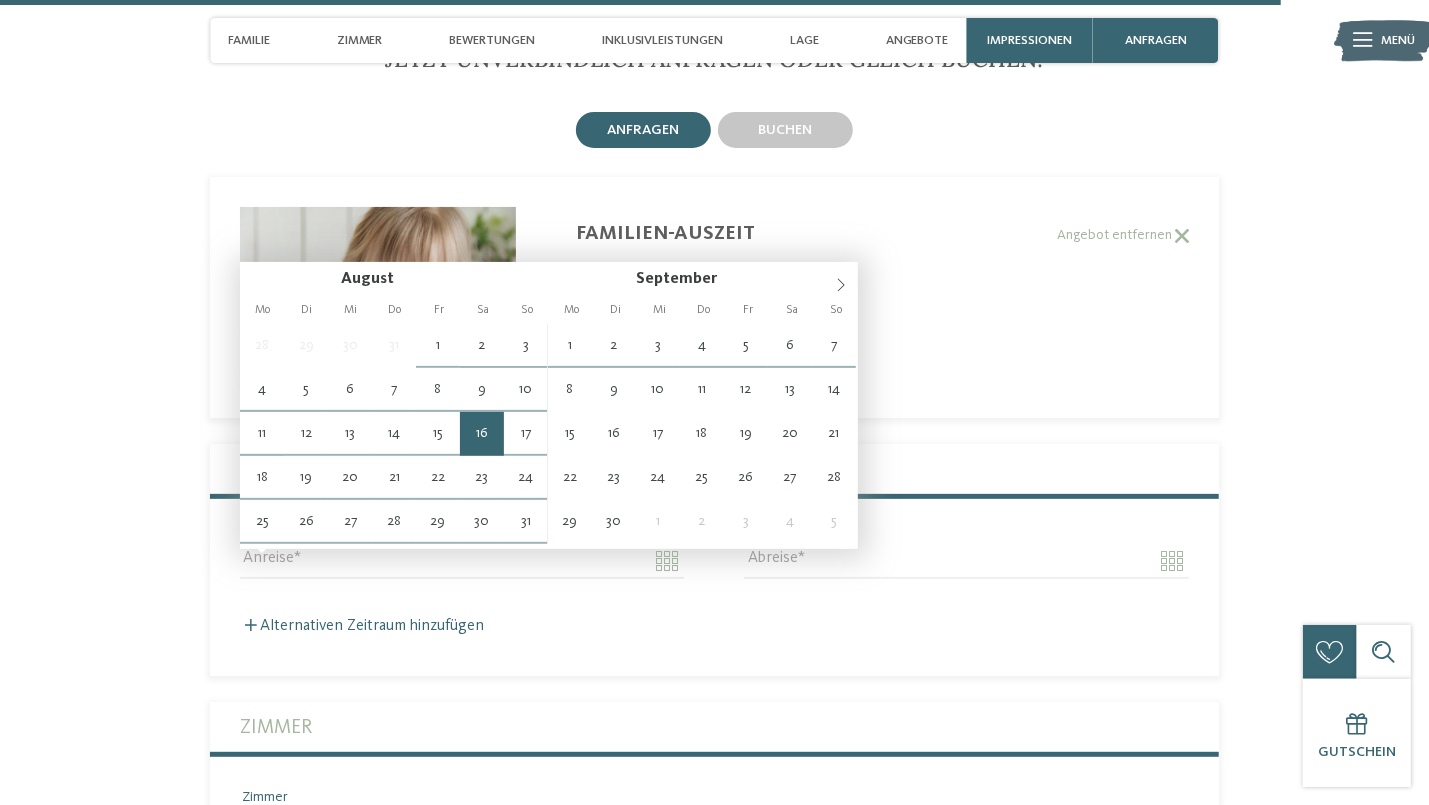 type on "**********" 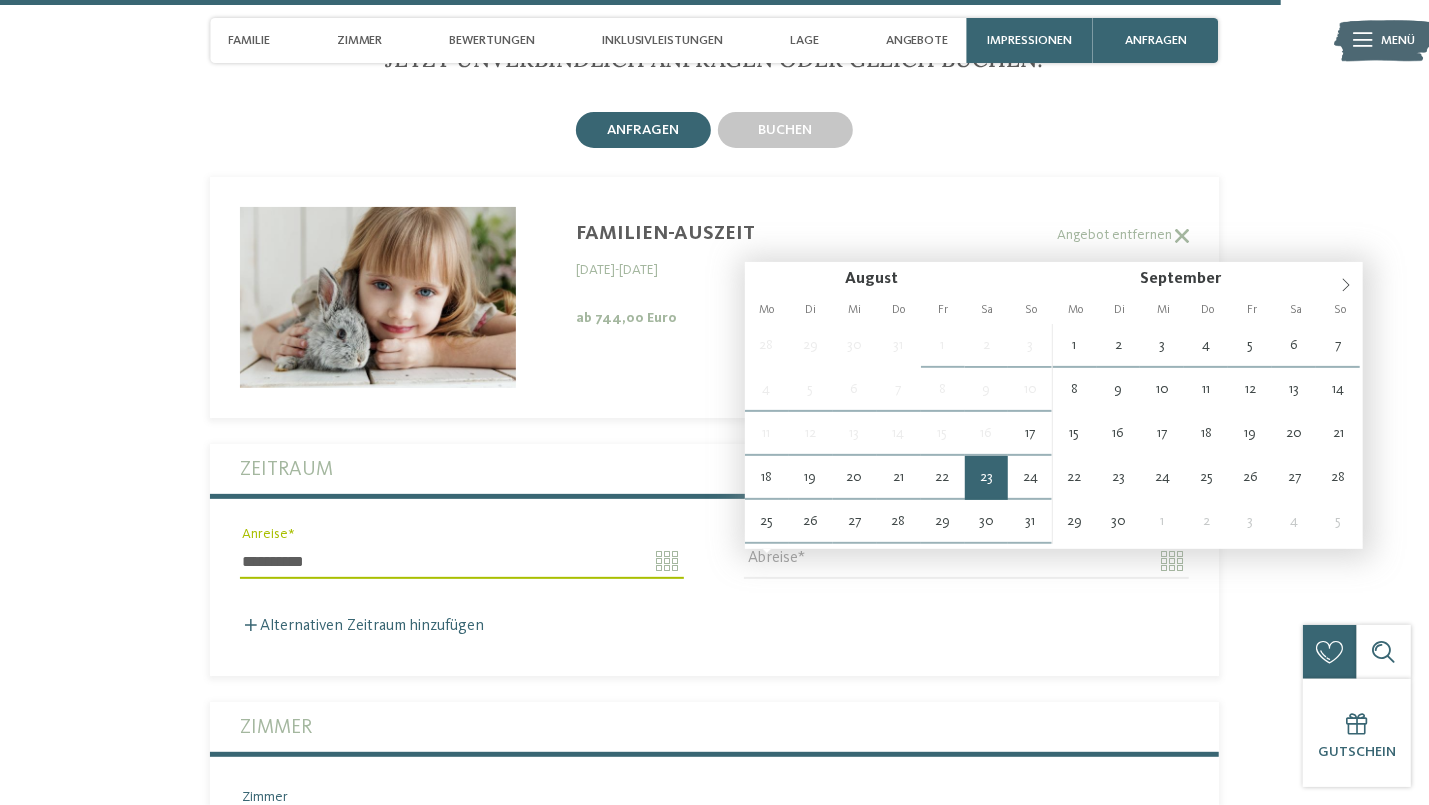 type on "**********" 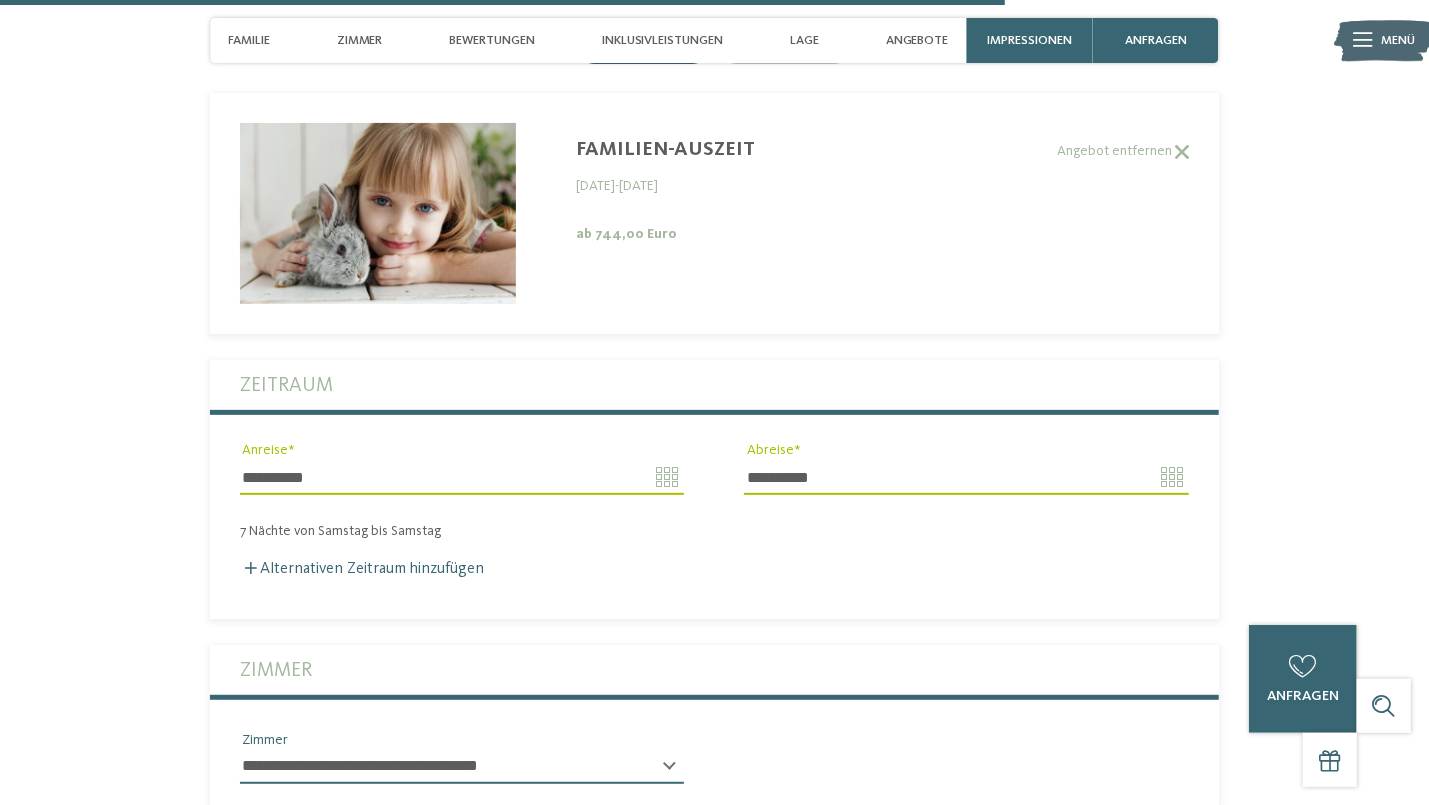 scroll, scrollTop: 4524, scrollLeft: 0, axis: vertical 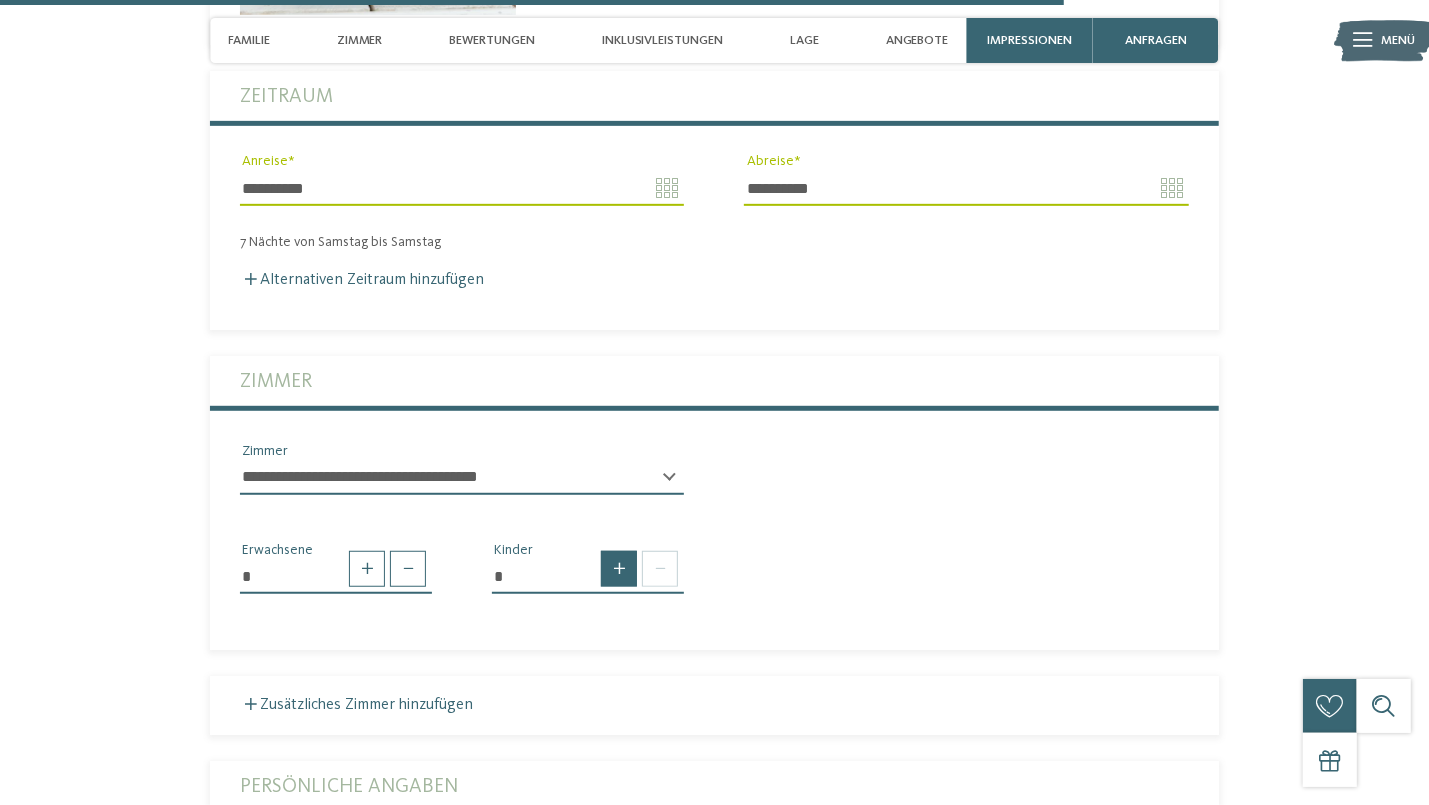 click at bounding box center (619, 569) 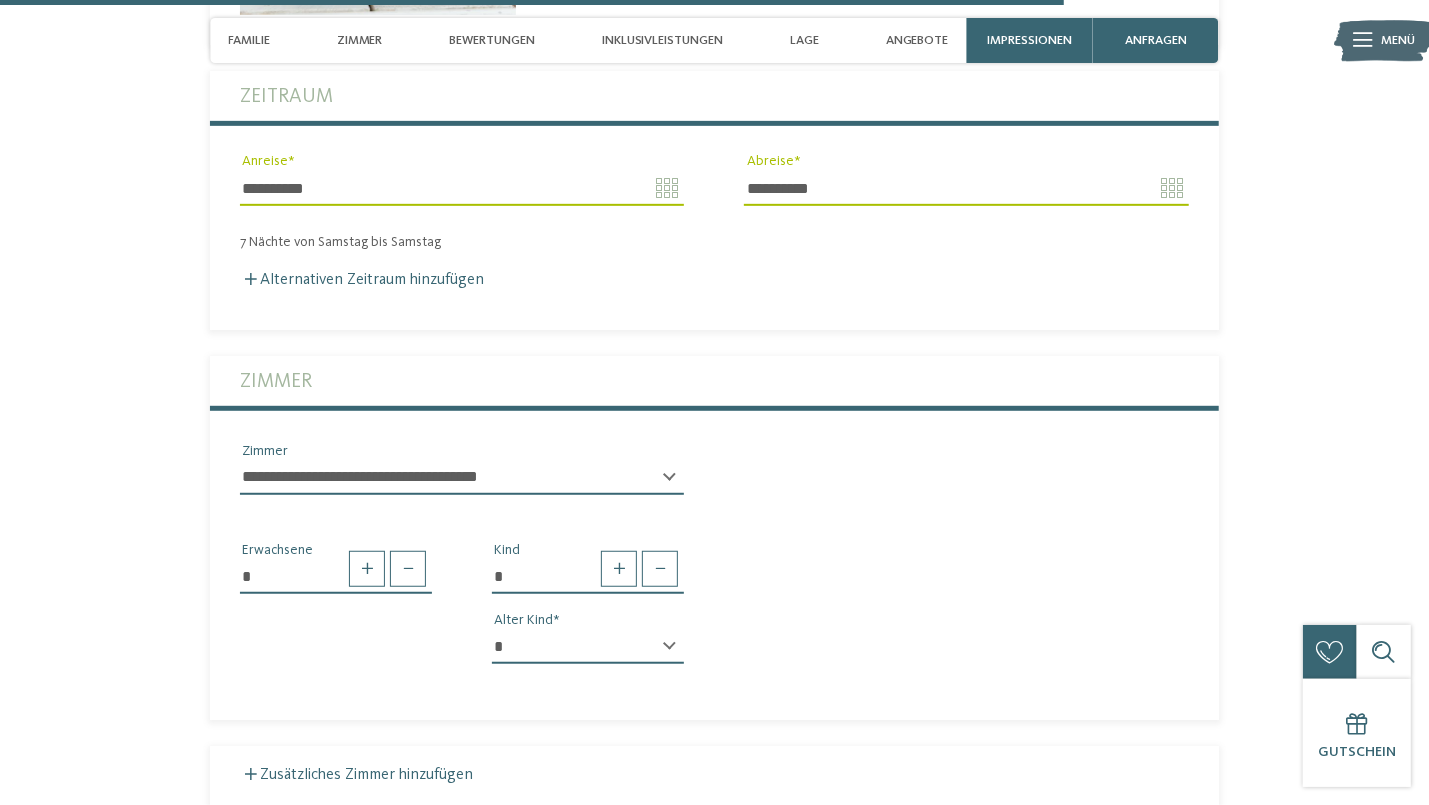 click on "* * * * * * * * * * * ** ** ** ** ** ** ** **     Alter Kind" at bounding box center [588, 655] 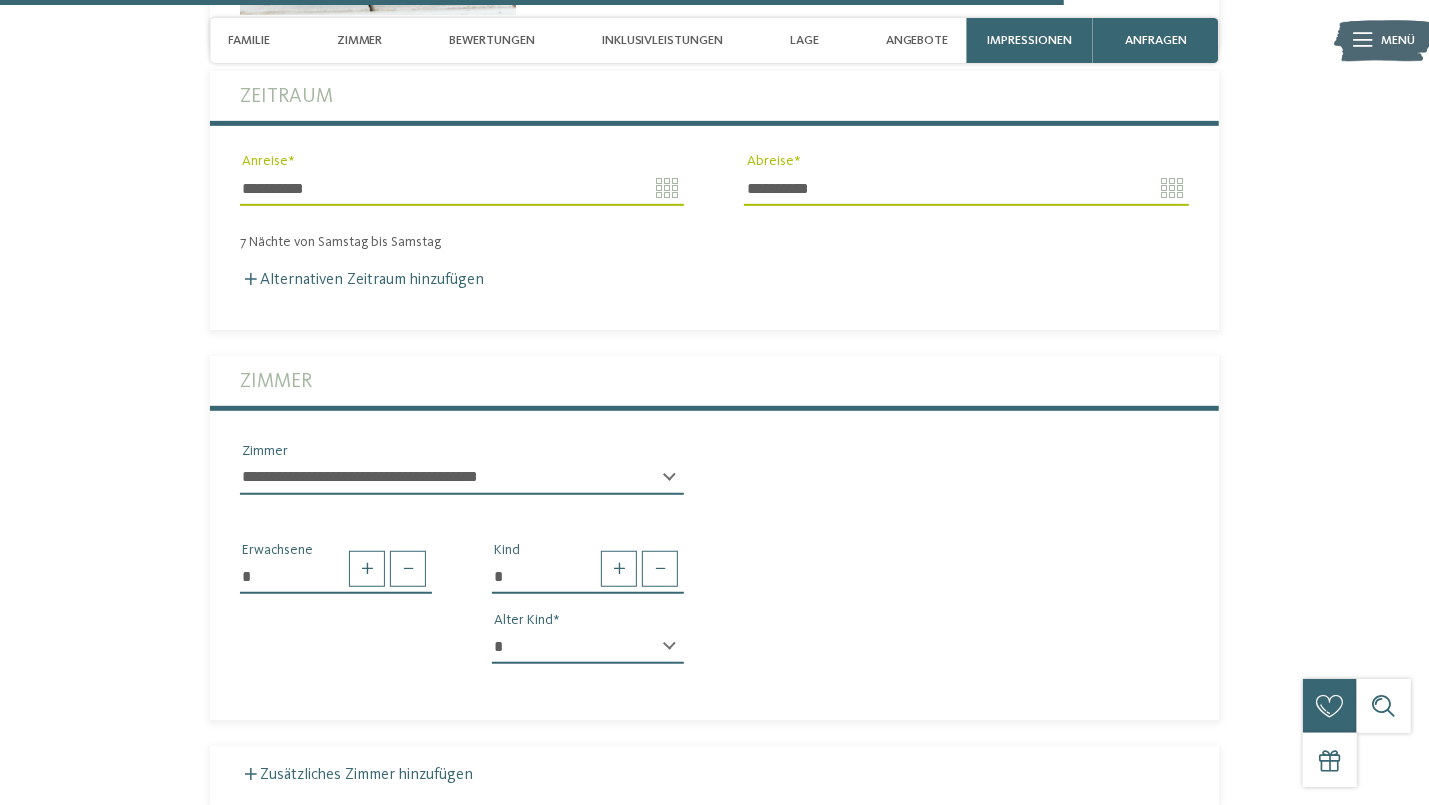 click on "* * * * * * * * * * * ** ** ** ** ** ** ** **" at bounding box center [588, 647] 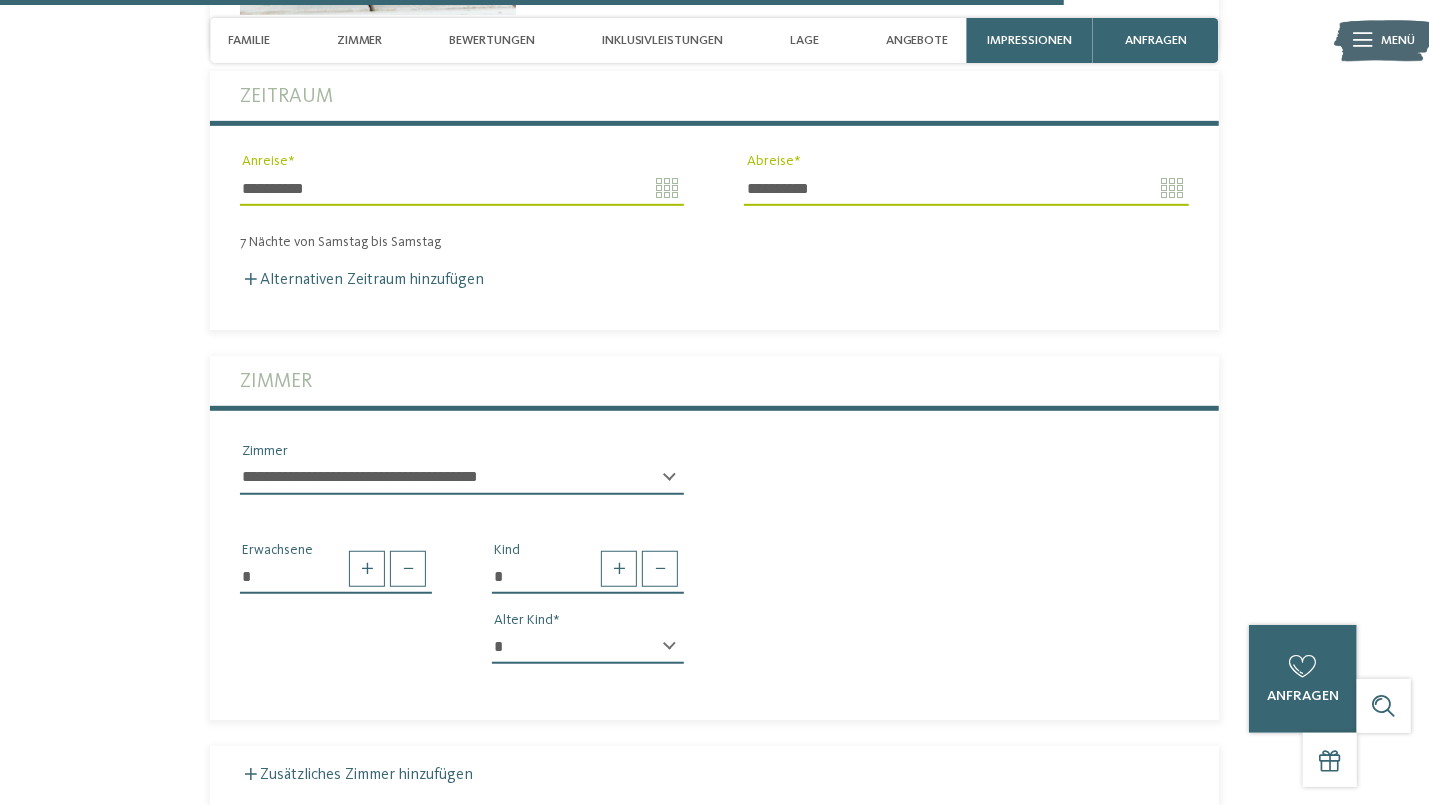 select on "*" 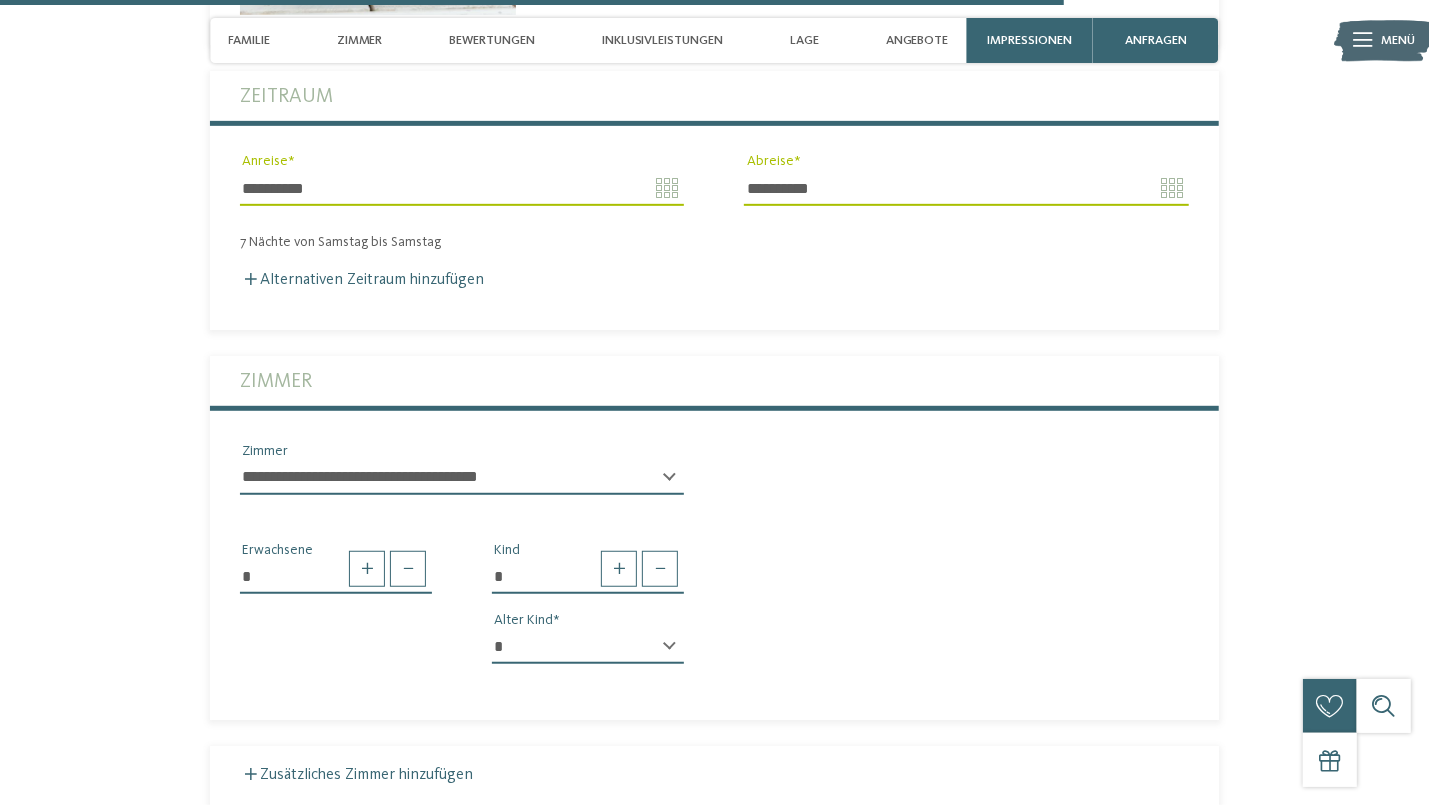 click on "* * * * * * * * * * * ** ** ** ** ** ** ** **     Alter Kind" at bounding box center [588, 655] 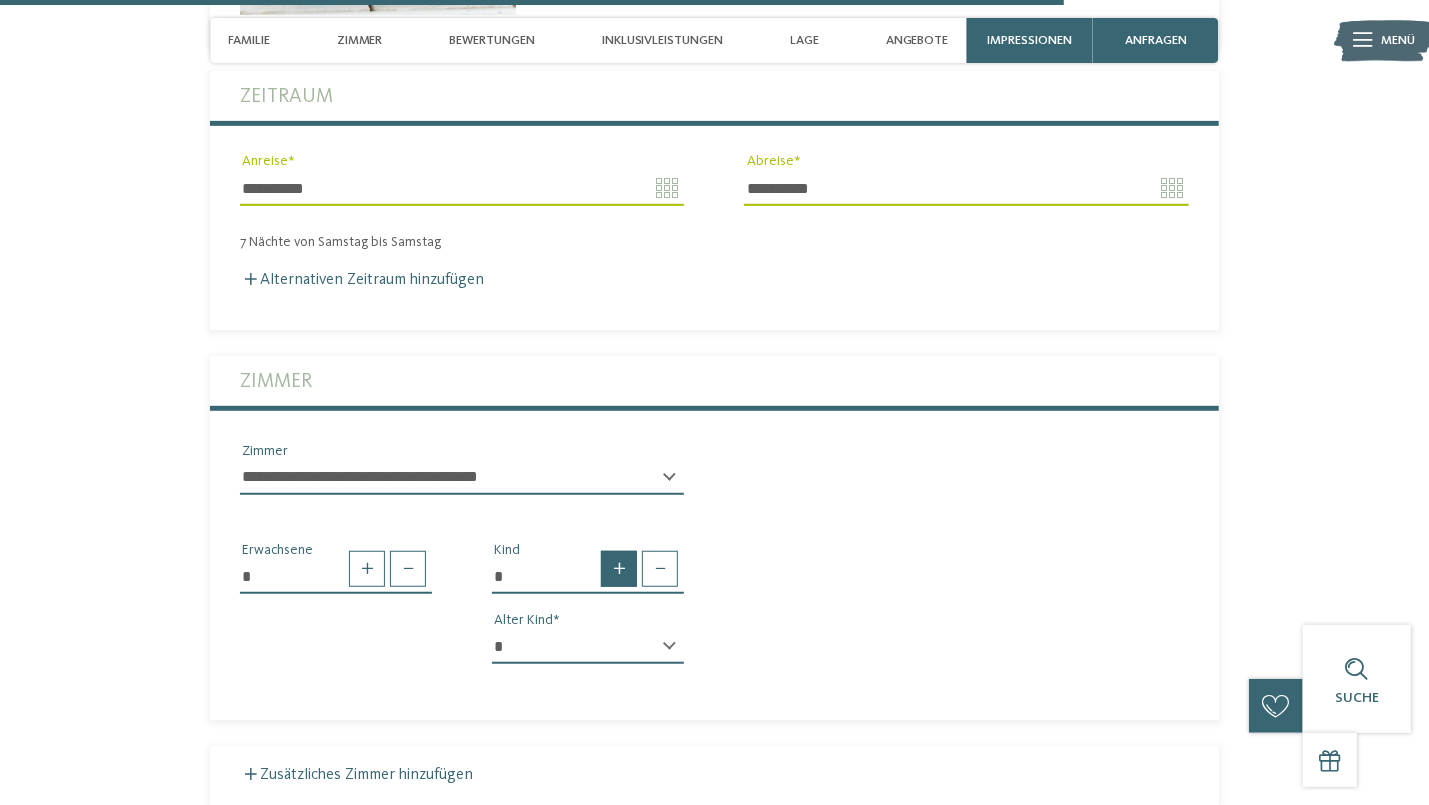 click at bounding box center (619, 569) 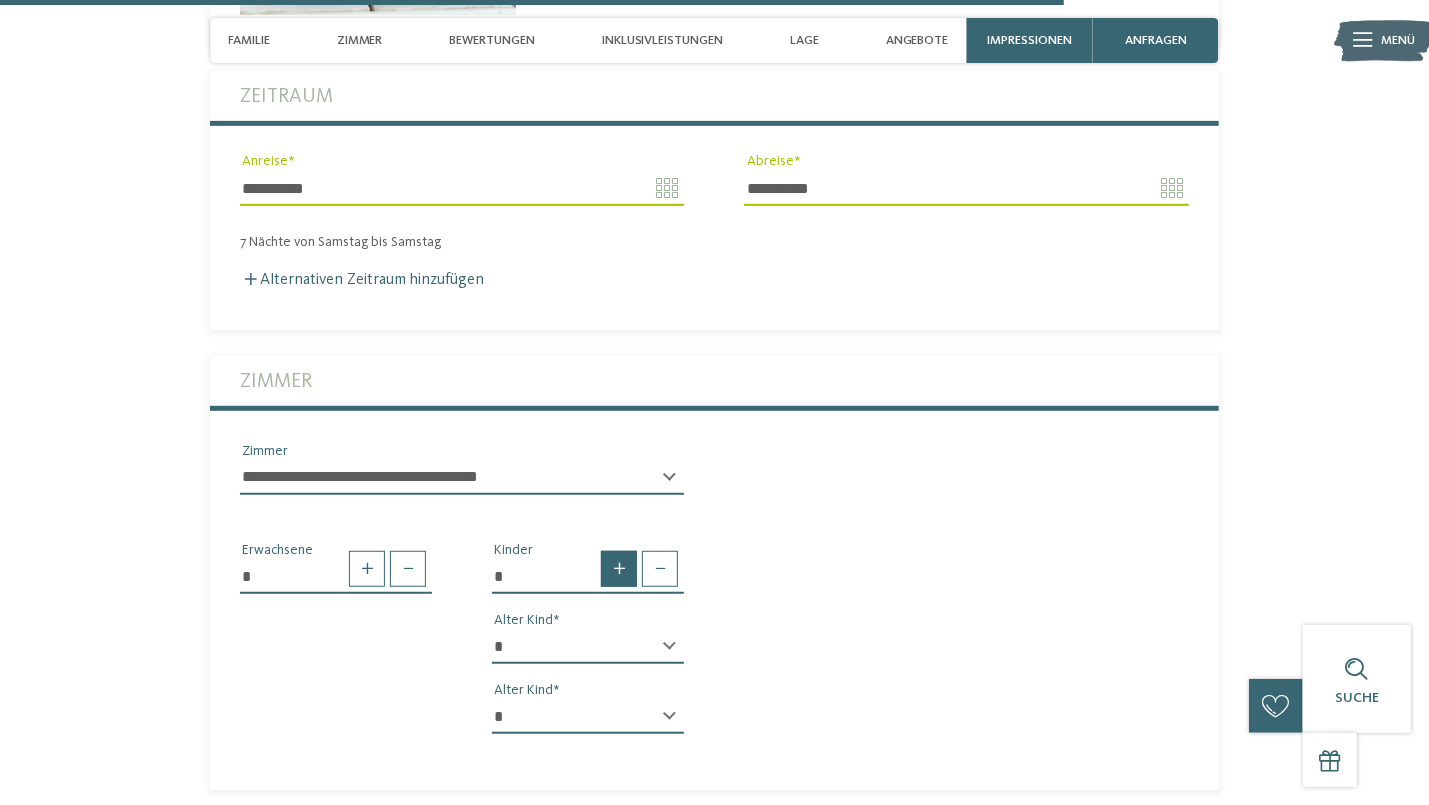 type on "*" 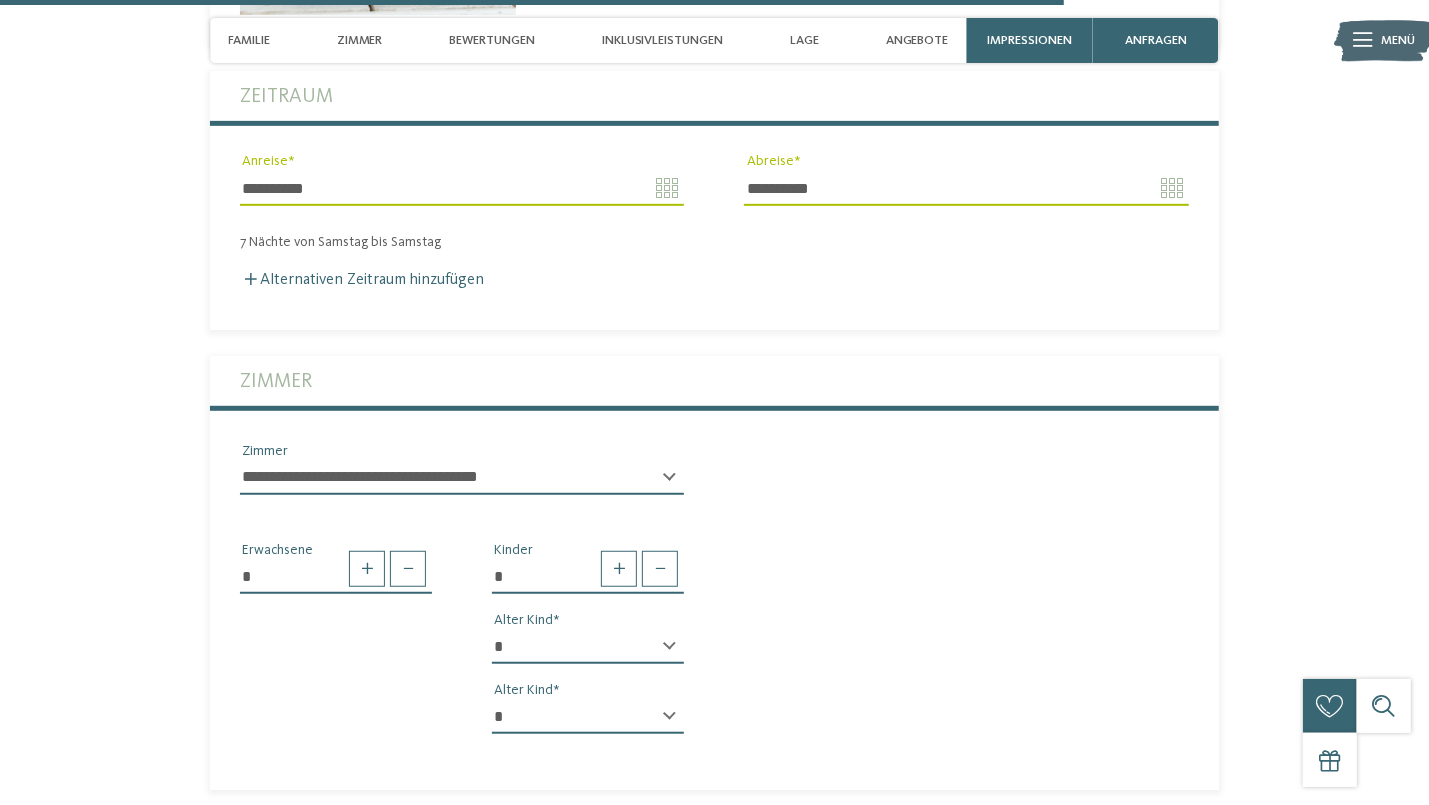 click on "* * * * * * * * * * * ** ** ** ** ** ** ** **" at bounding box center (588, 717) 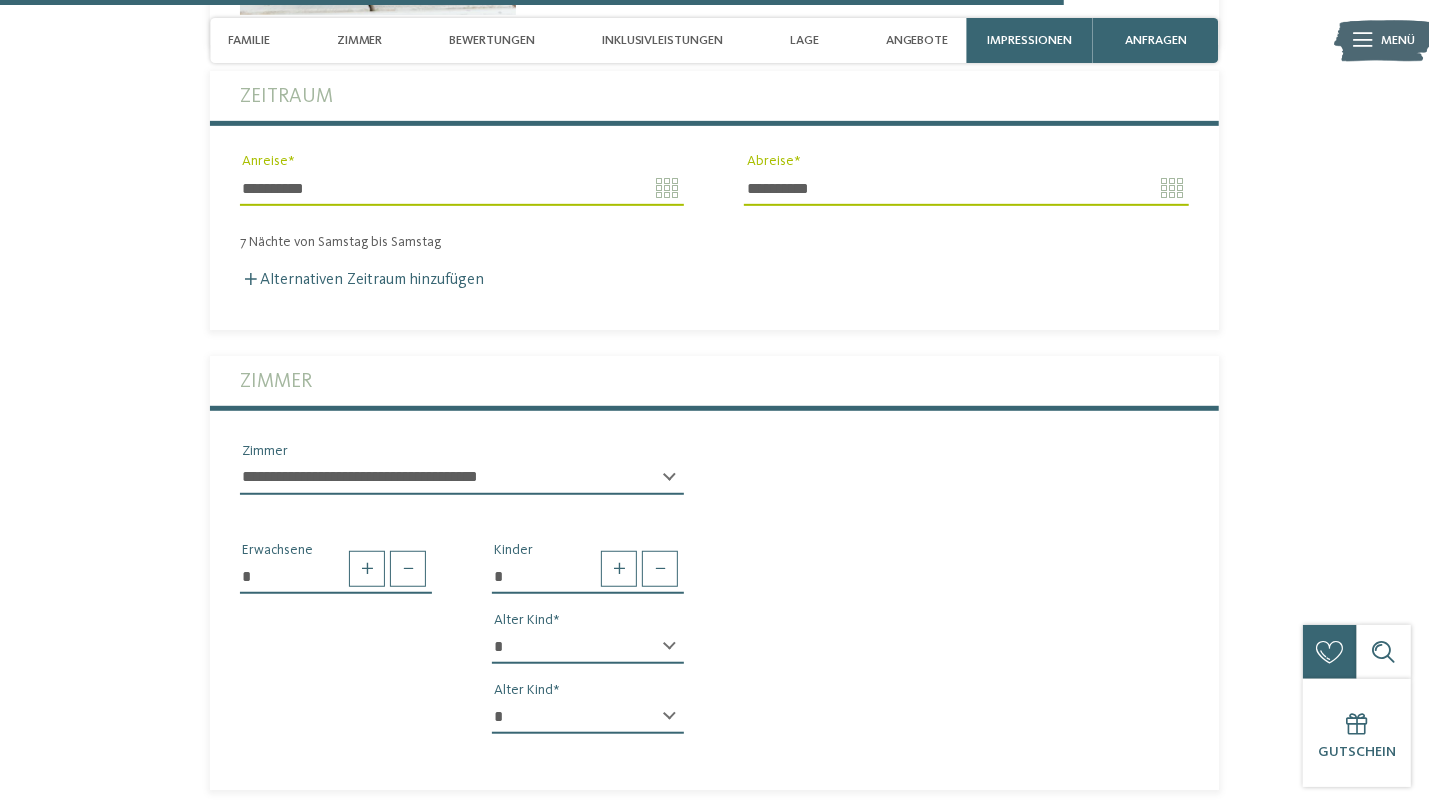 select on "*" 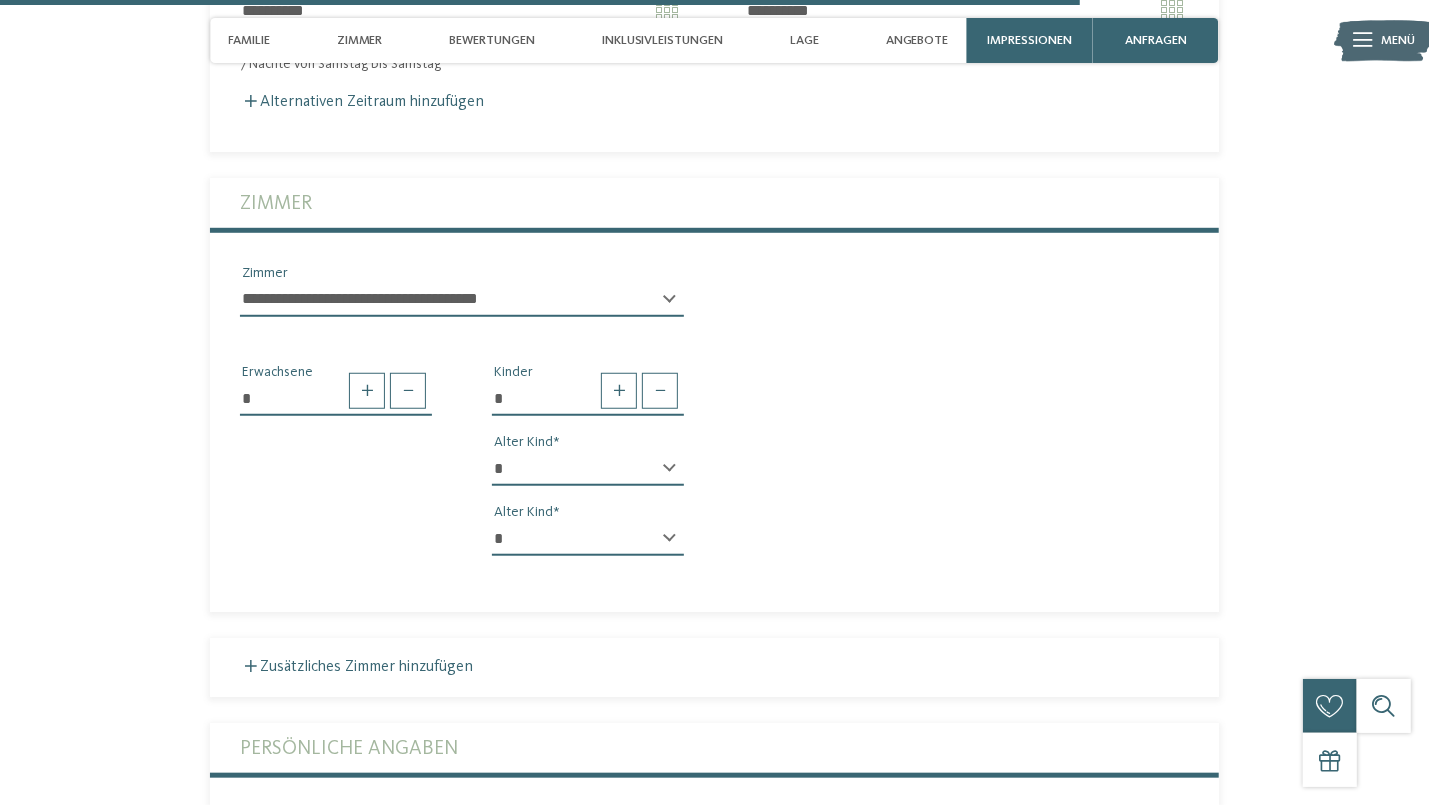 scroll, scrollTop: 5112, scrollLeft: 0, axis: vertical 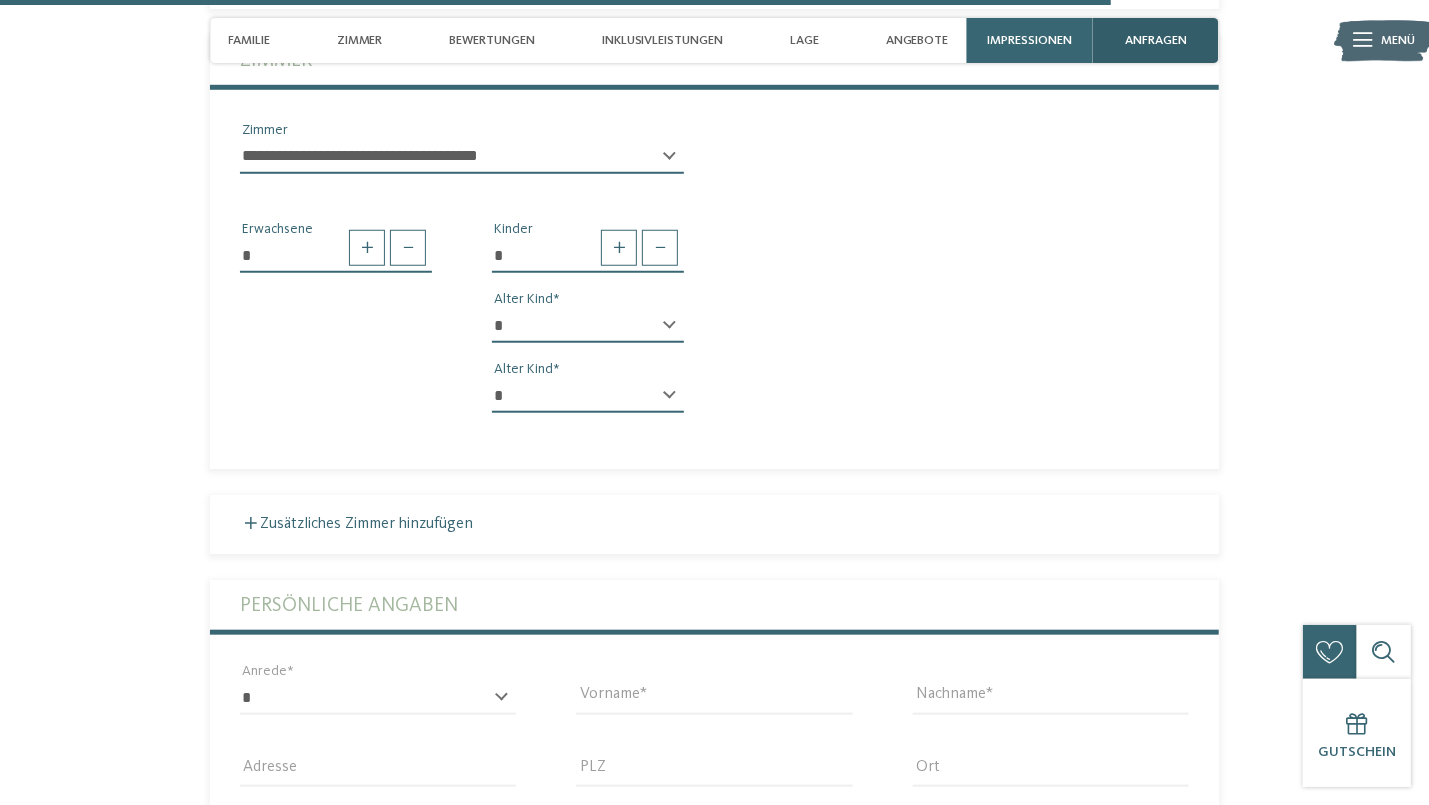 click on "anfragen" at bounding box center [1156, 40] 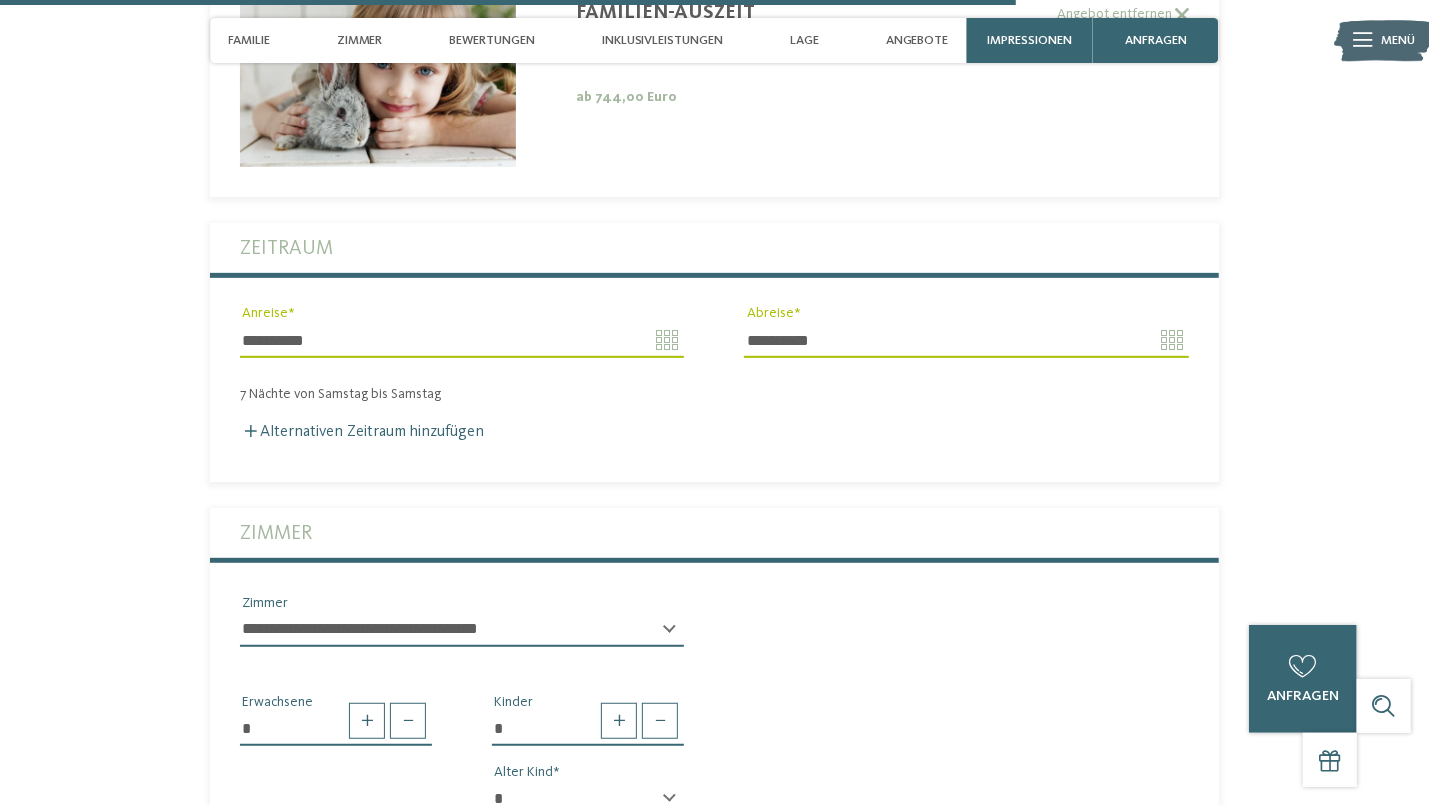 scroll, scrollTop: 4675, scrollLeft: 0, axis: vertical 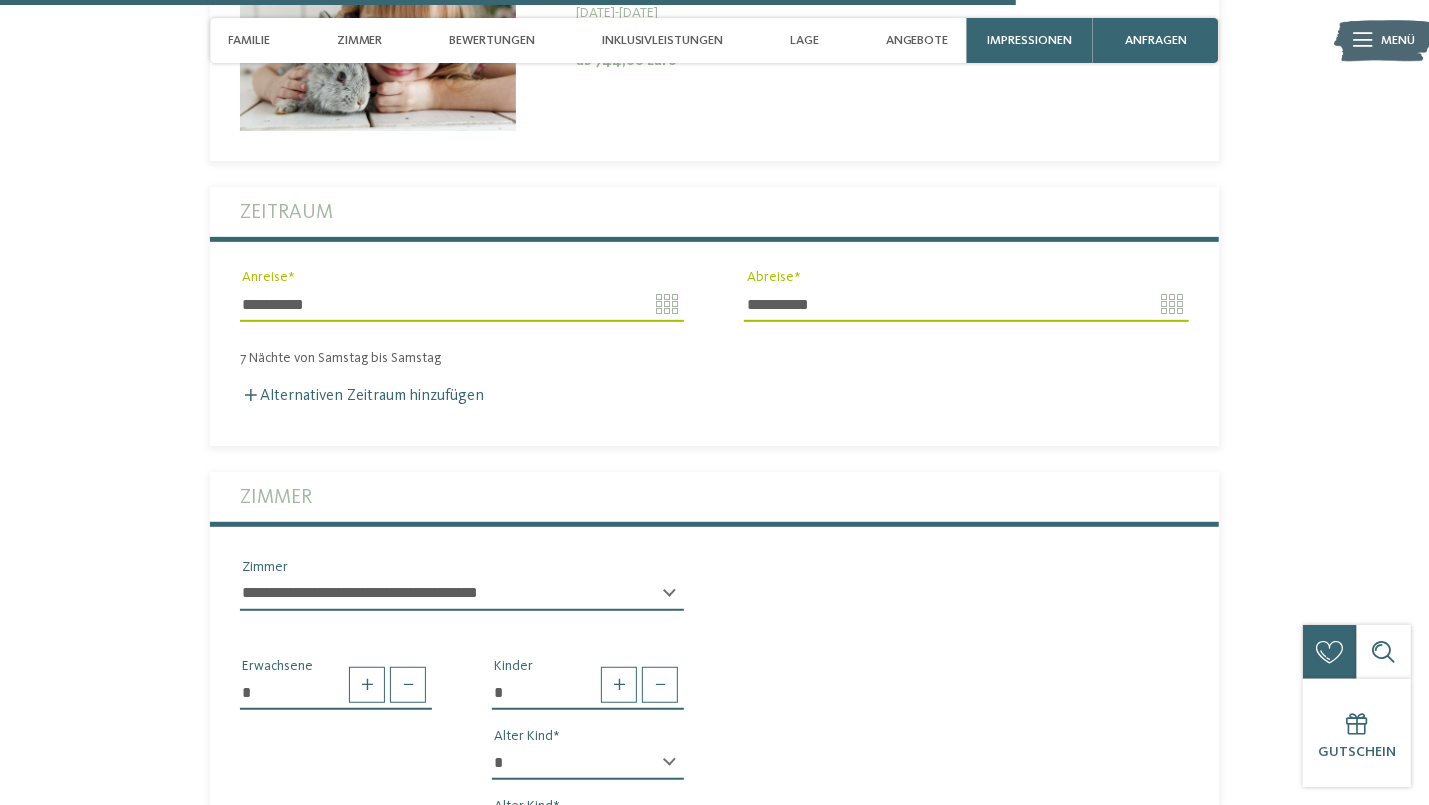 click on "Zimmer" at bounding box center [714, 497] 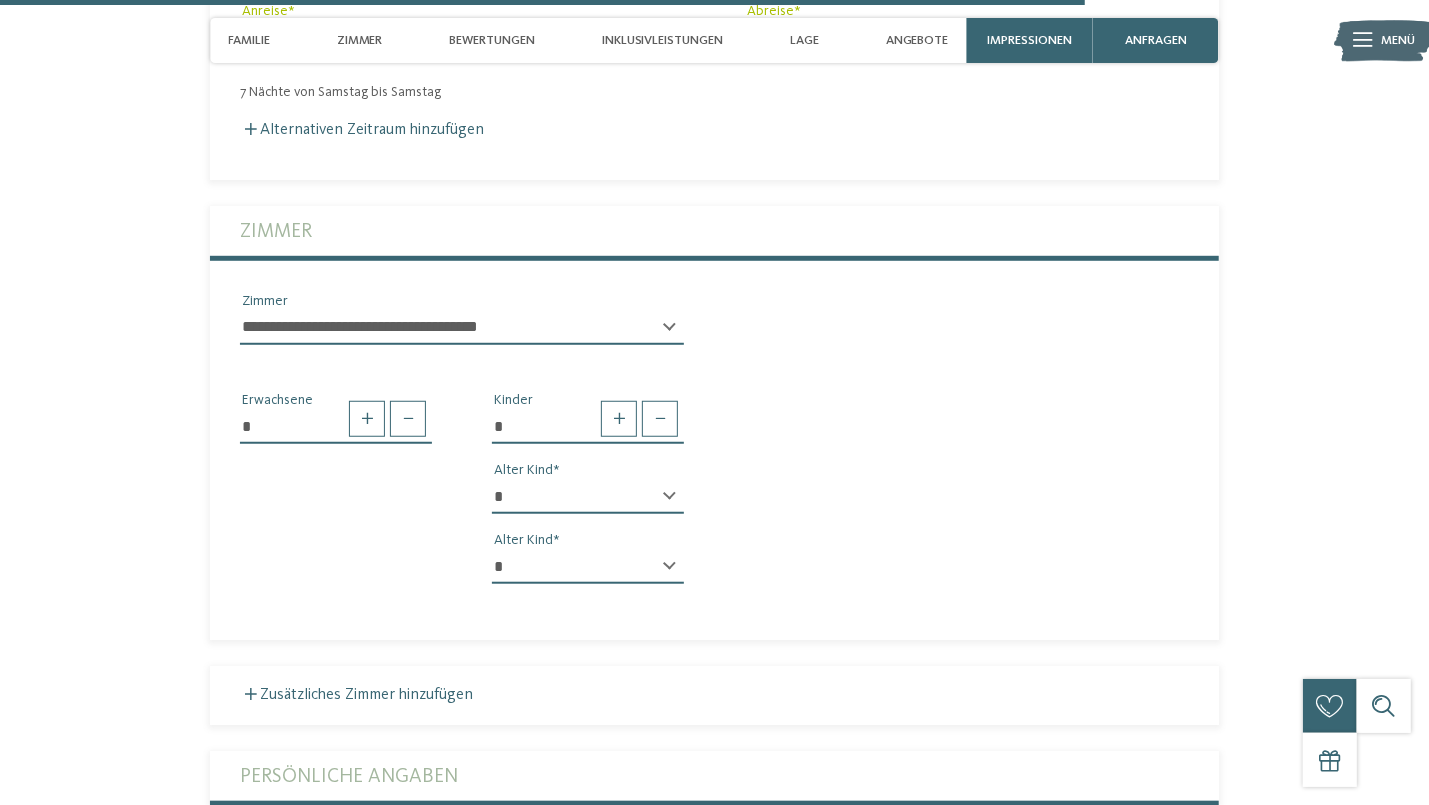 scroll, scrollTop: 5012, scrollLeft: 0, axis: vertical 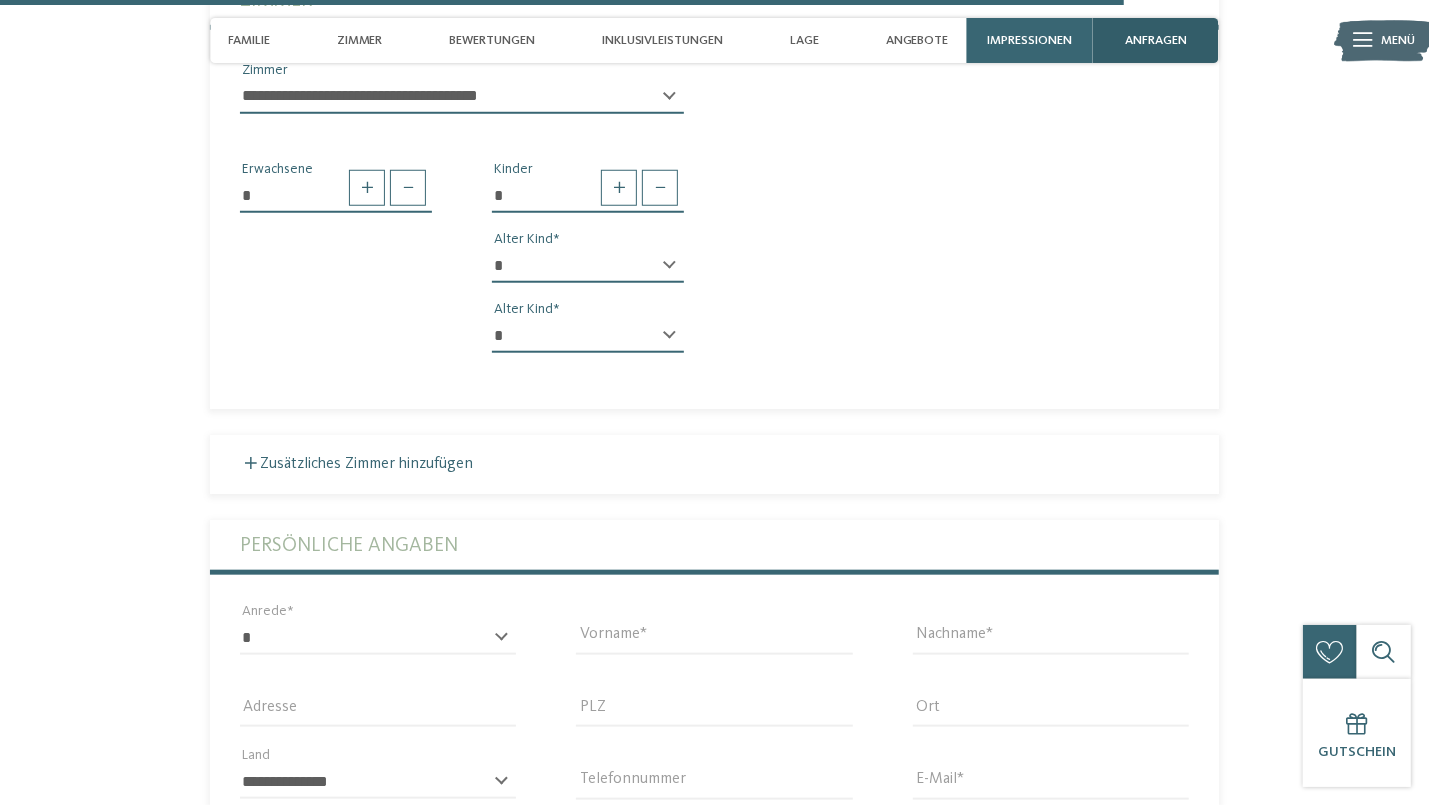 click on "anfragen" at bounding box center (1156, 40) 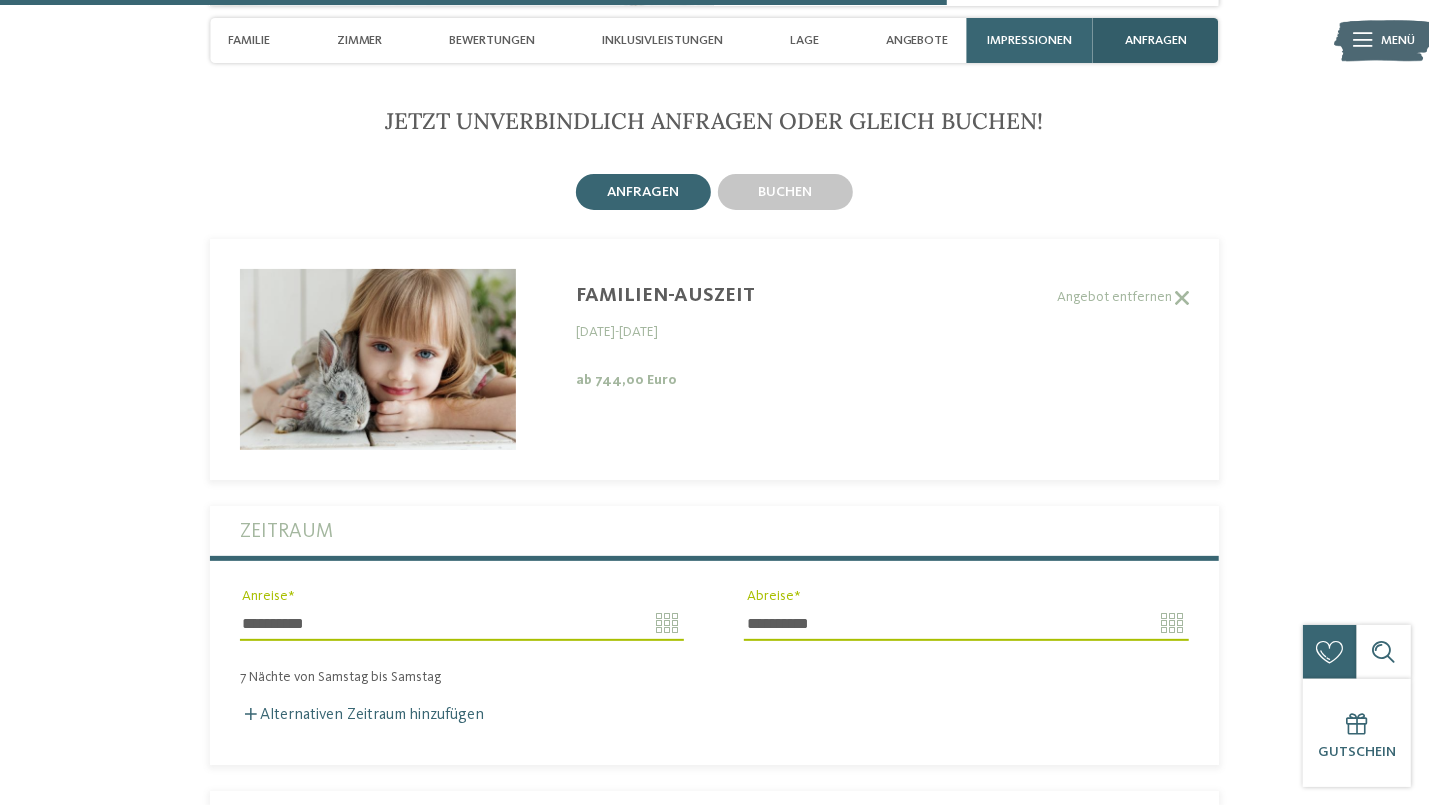 scroll, scrollTop: 4355, scrollLeft: 0, axis: vertical 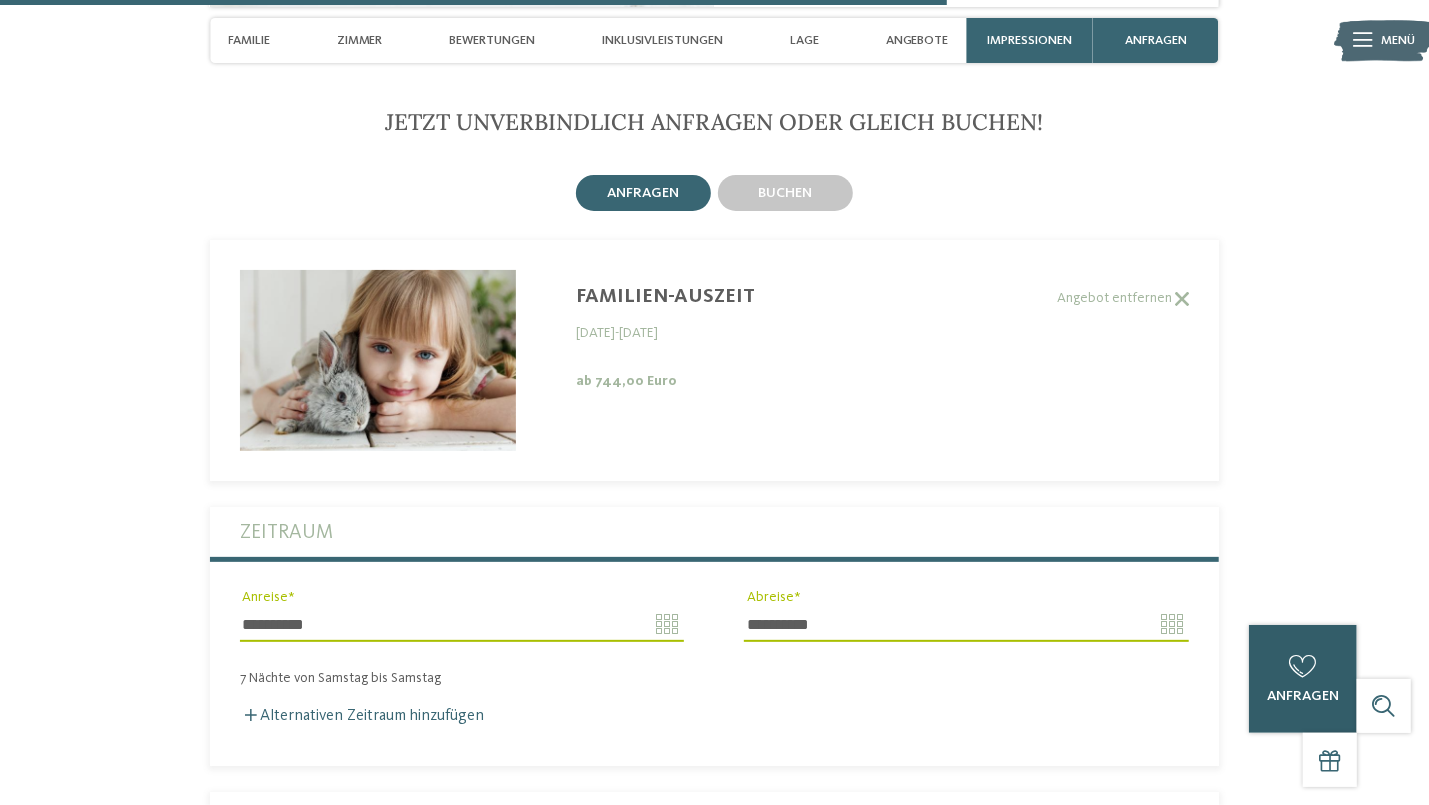 click on "anfragen" at bounding box center [1303, 696] 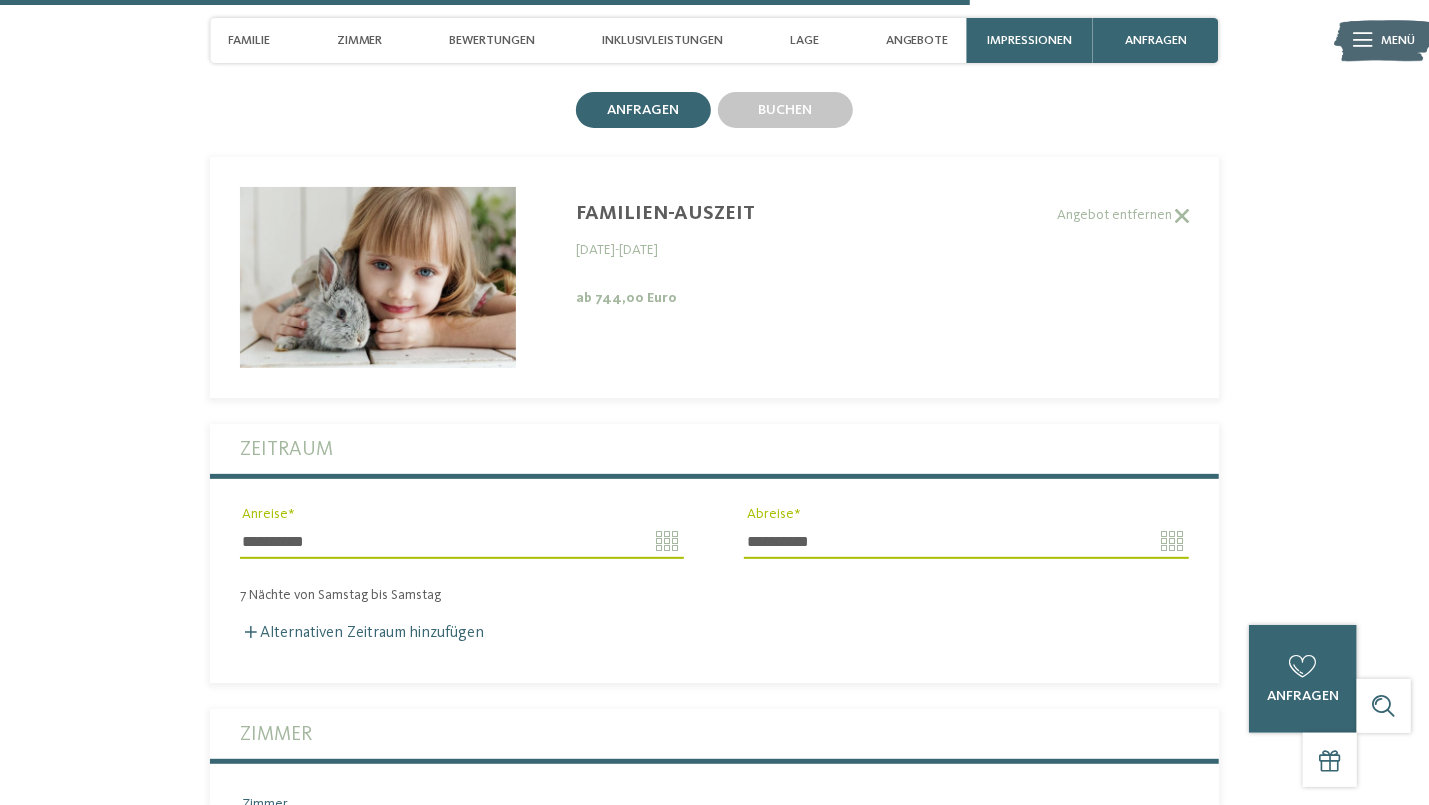 scroll, scrollTop: 4461, scrollLeft: 0, axis: vertical 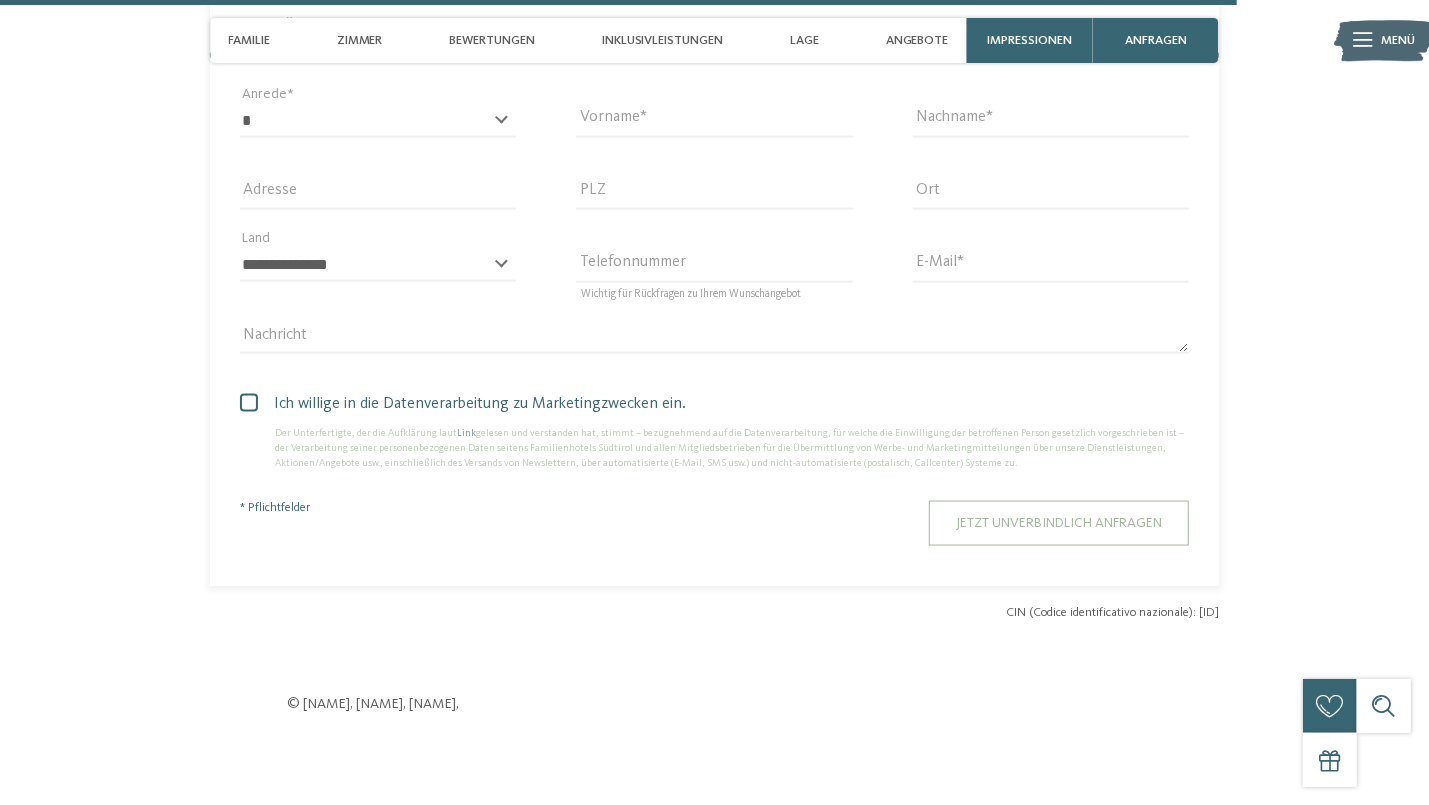 click on "Jetzt unverbindlich anfragen" at bounding box center [1059, 523] 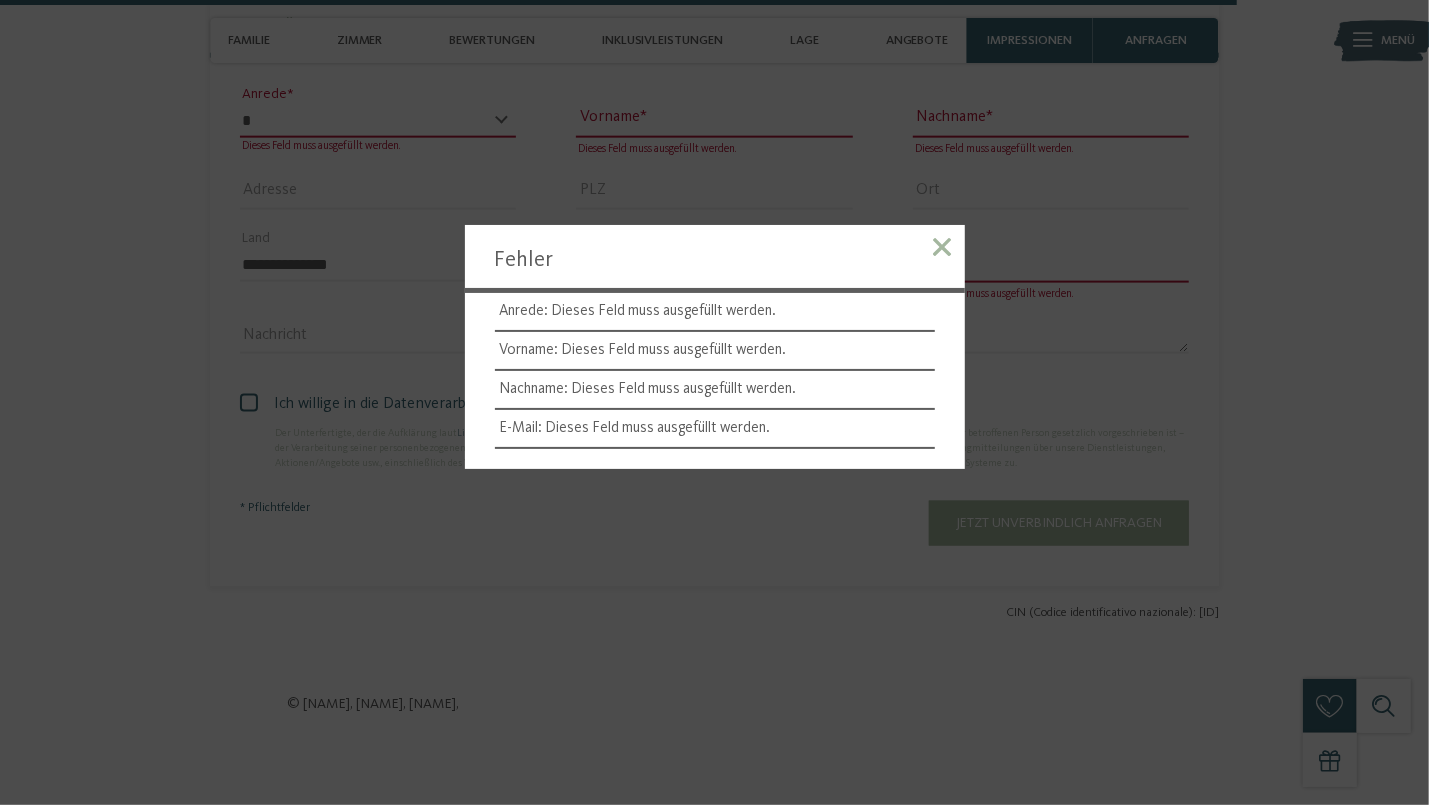 click at bounding box center (943, 247) 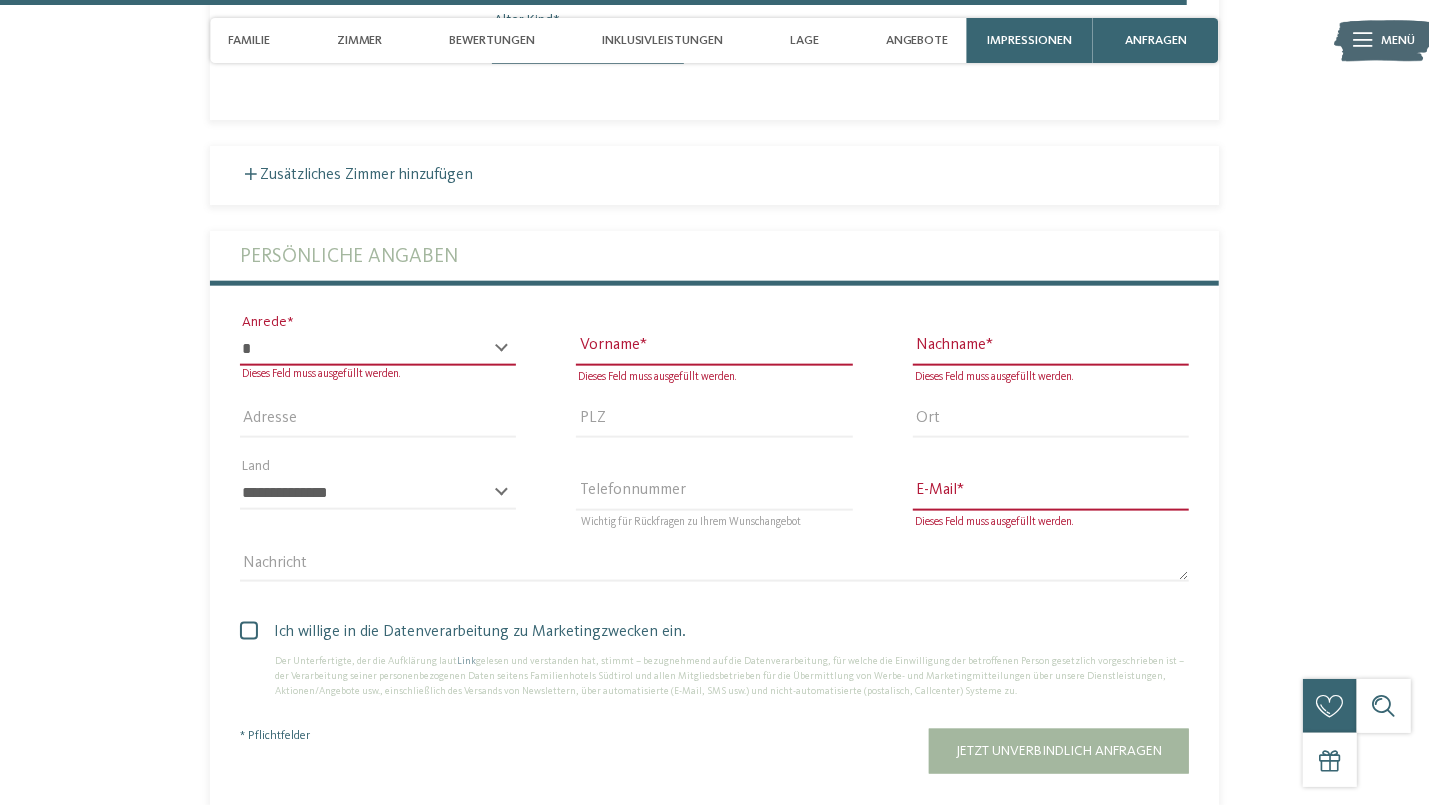 scroll, scrollTop: 5492, scrollLeft: 0, axis: vertical 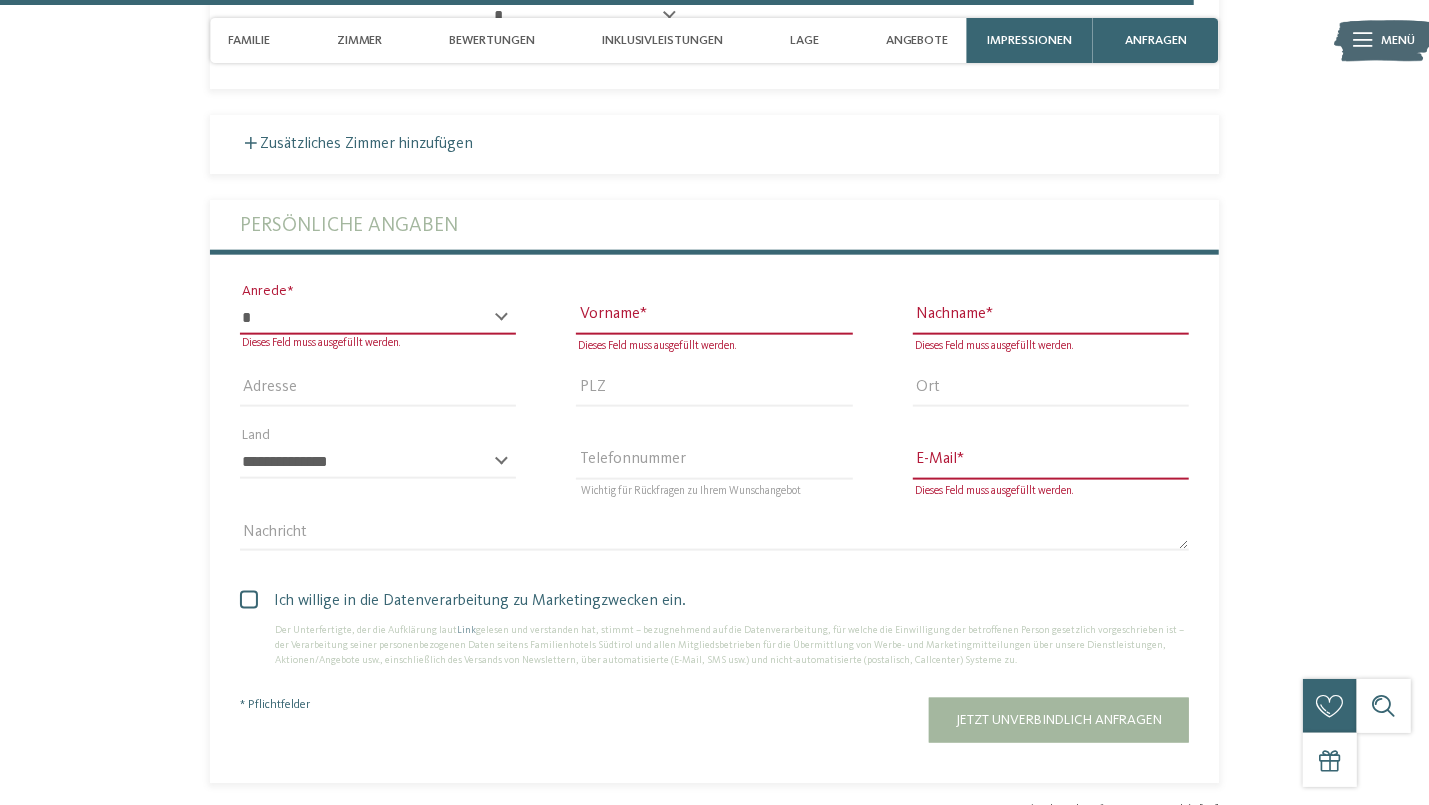 click on "* **** **** ******* ****** Dieses Feld muss ausgefüllt werden.
Anrede" at bounding box center (378, 325) 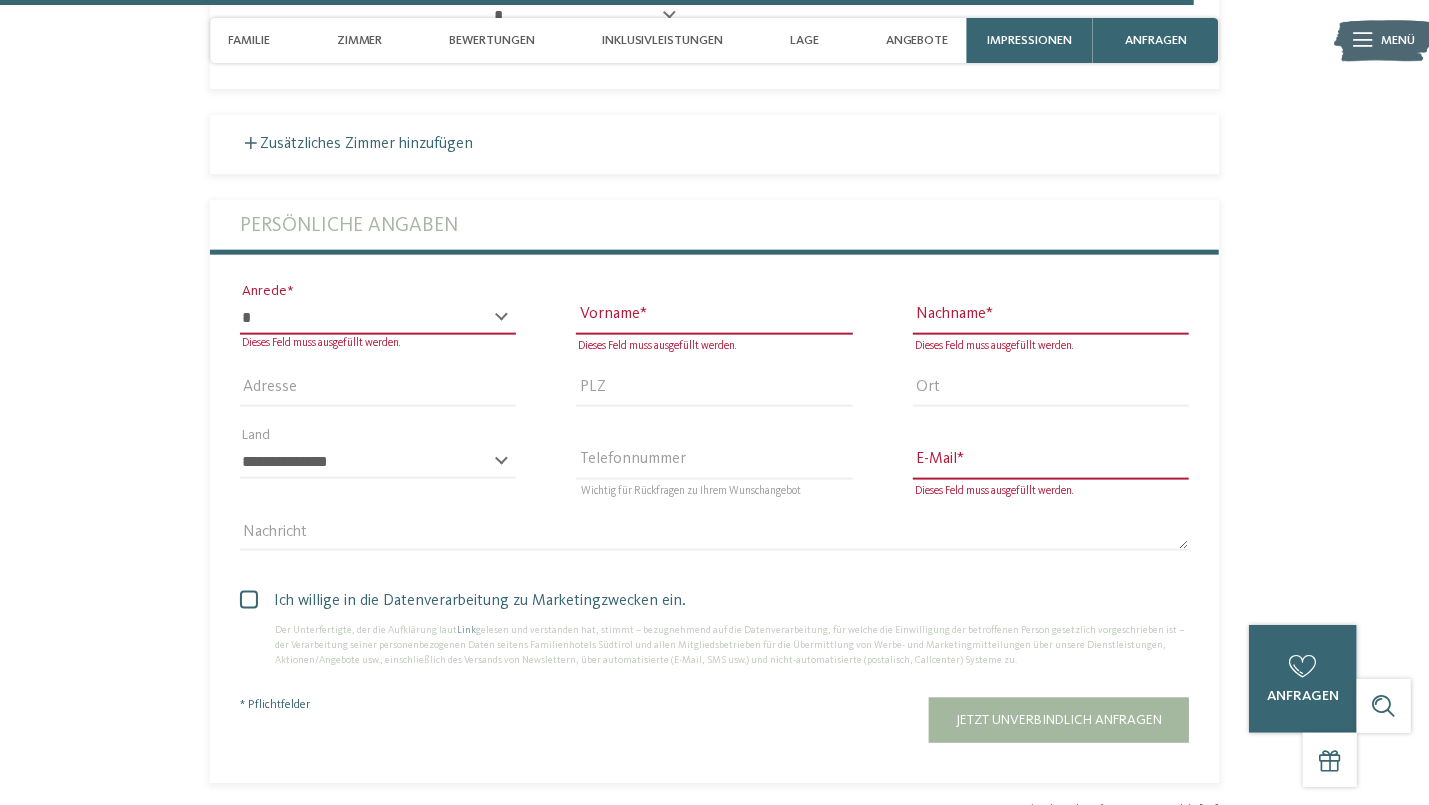 click on "* **** **** ******* ****** Dieses Feld muss ausgefüllt werden.
Anrede" at bounding box center [378, 325] 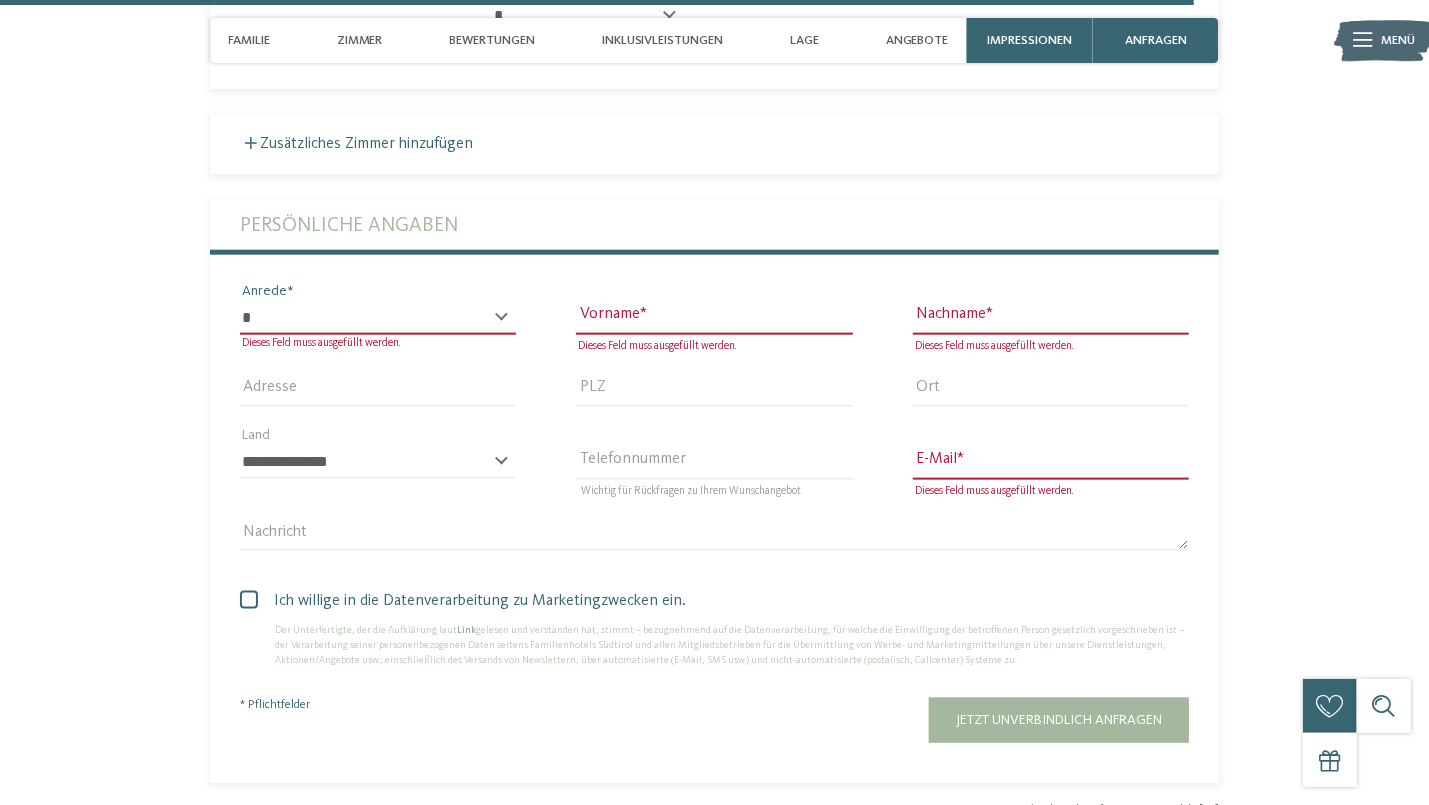 click on "* **** **** ******* ******" at bounding box center (378, 318) 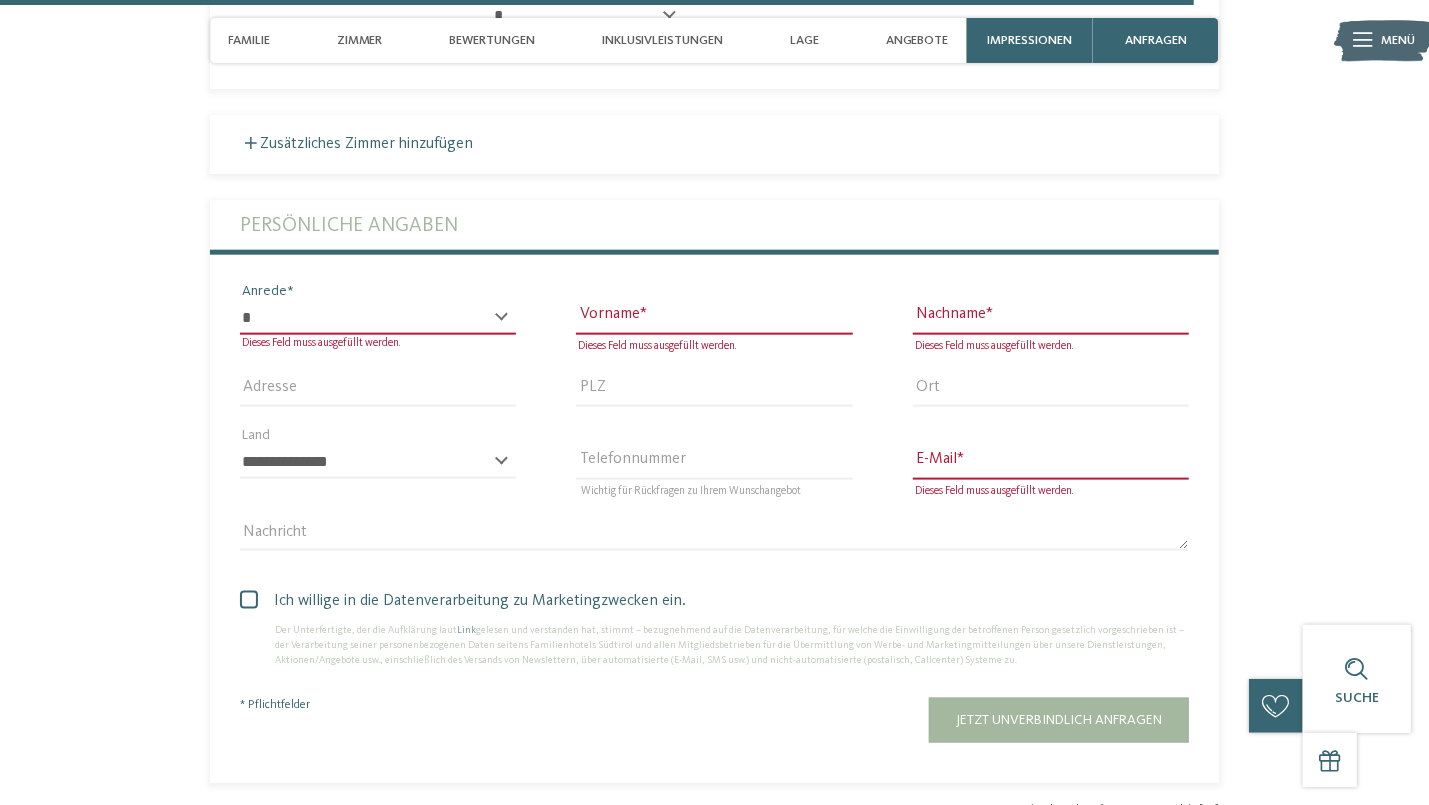 select on "*" 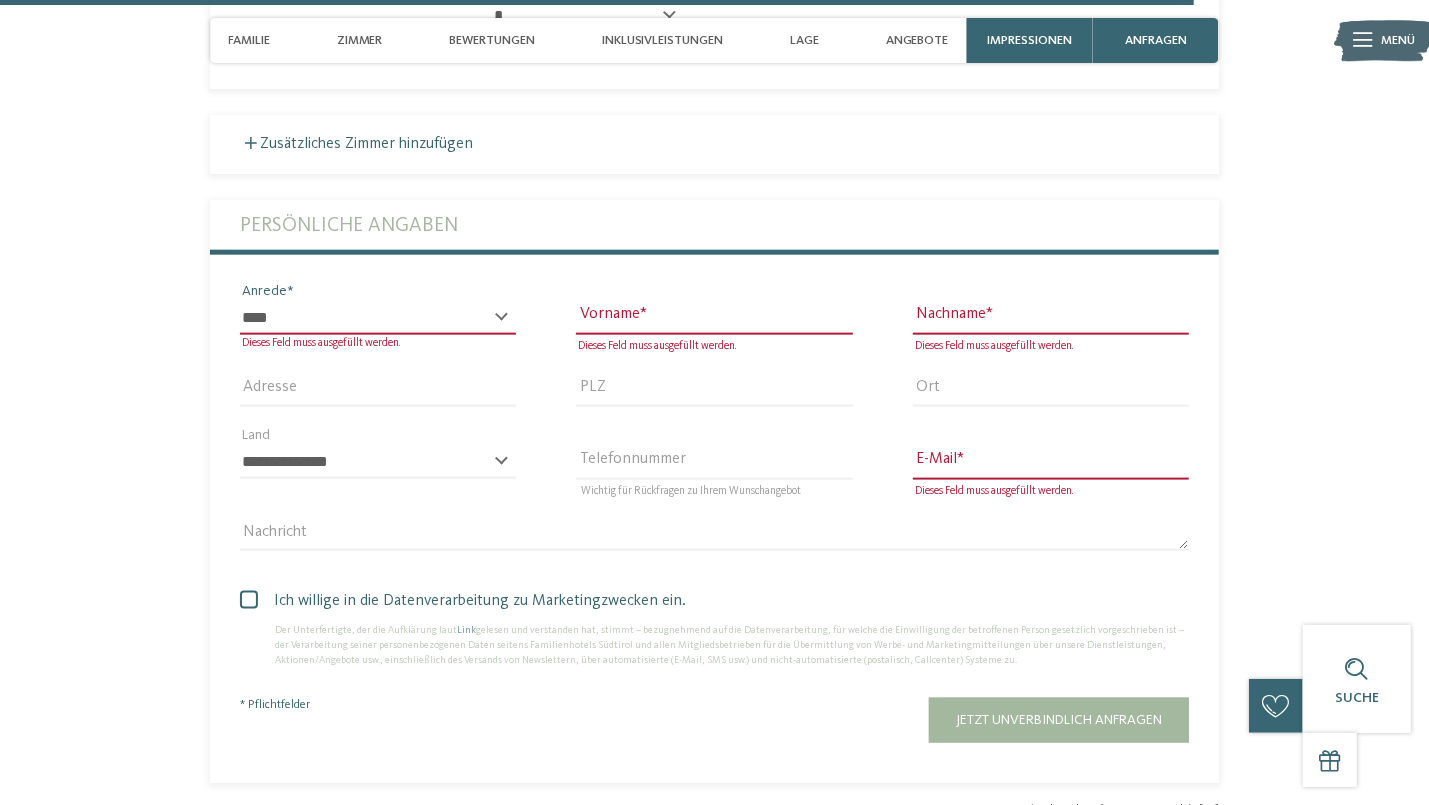 click on "* **** **** ******* ******" at bounding box center (378, 318) 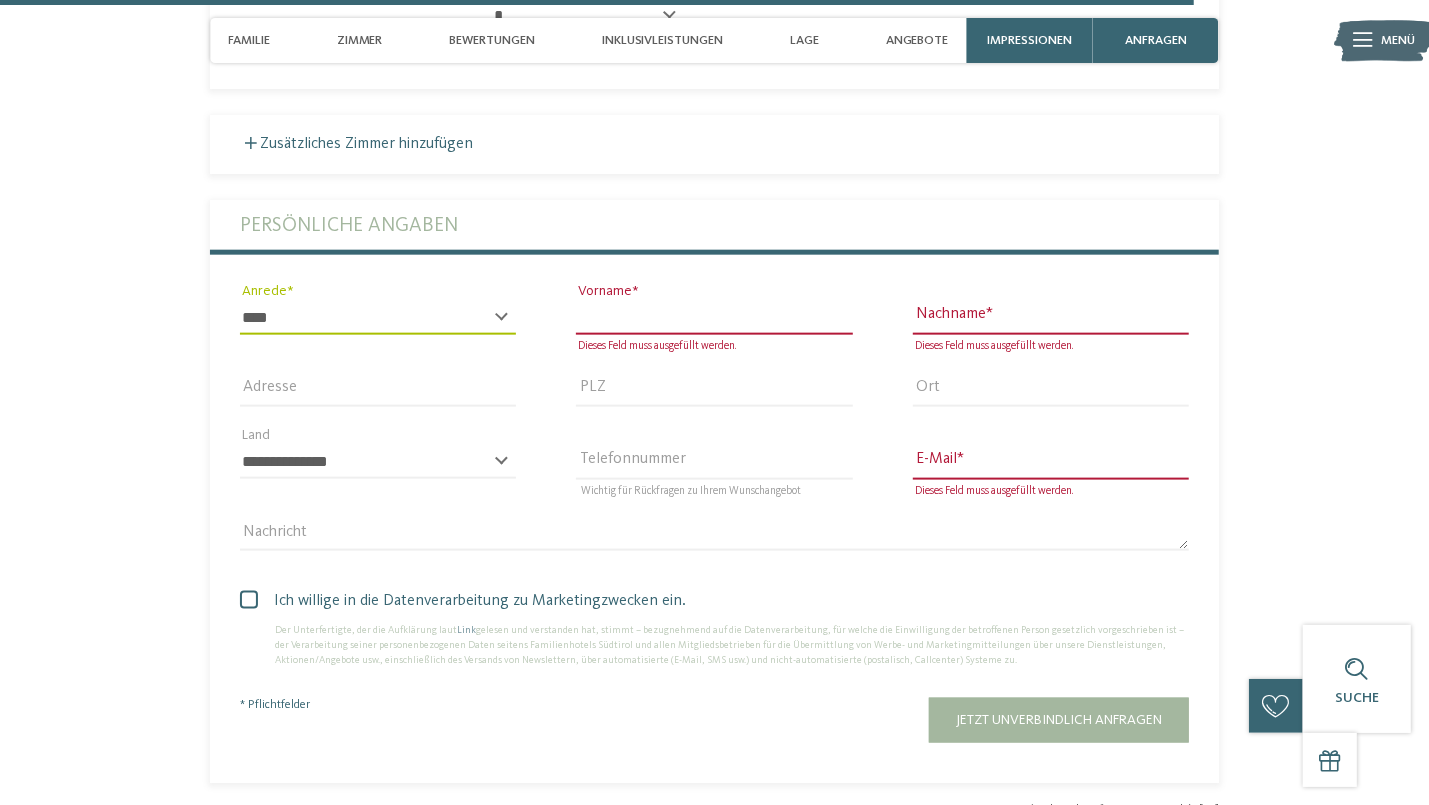 click on "Vorname" at bounding box center [714, 318] 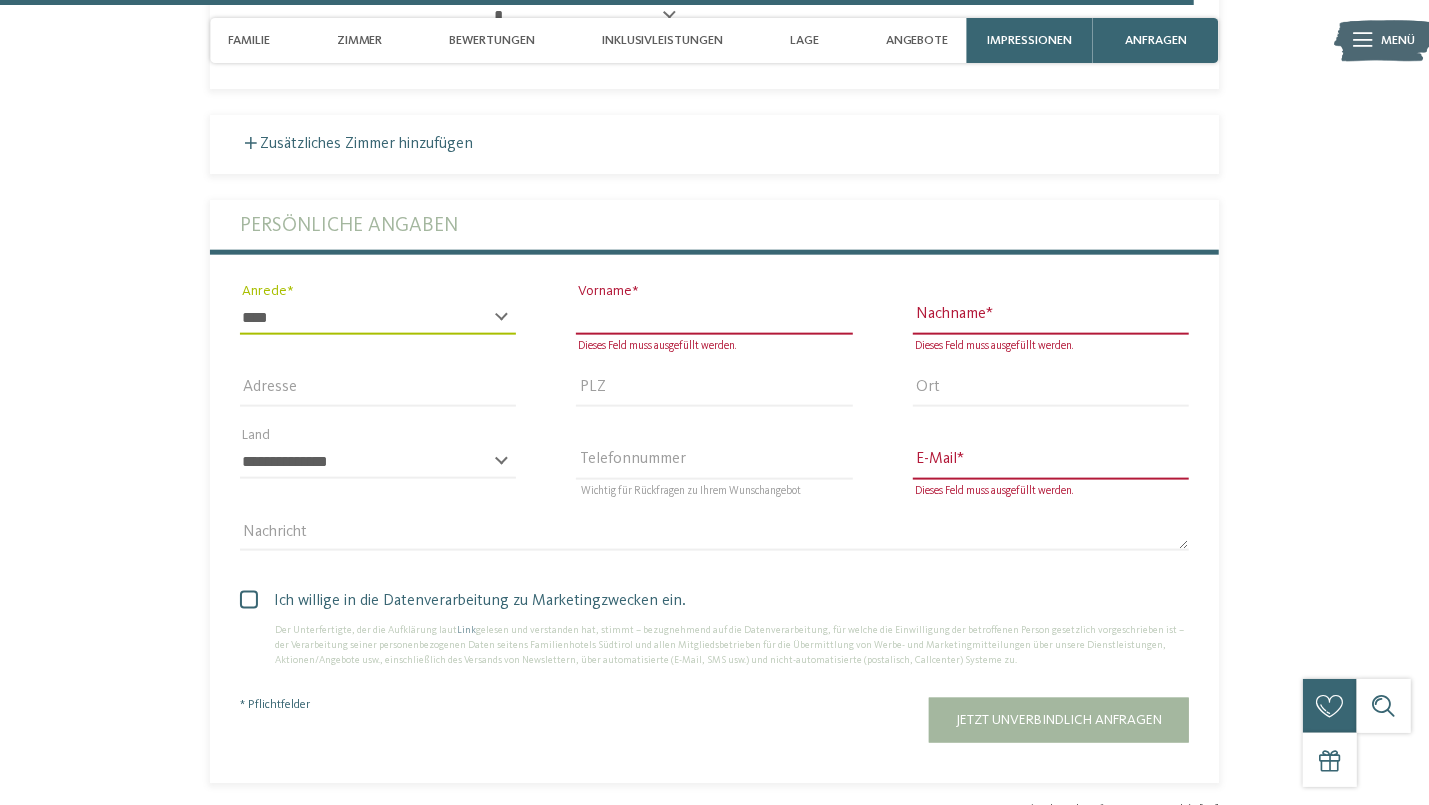 type on "******" 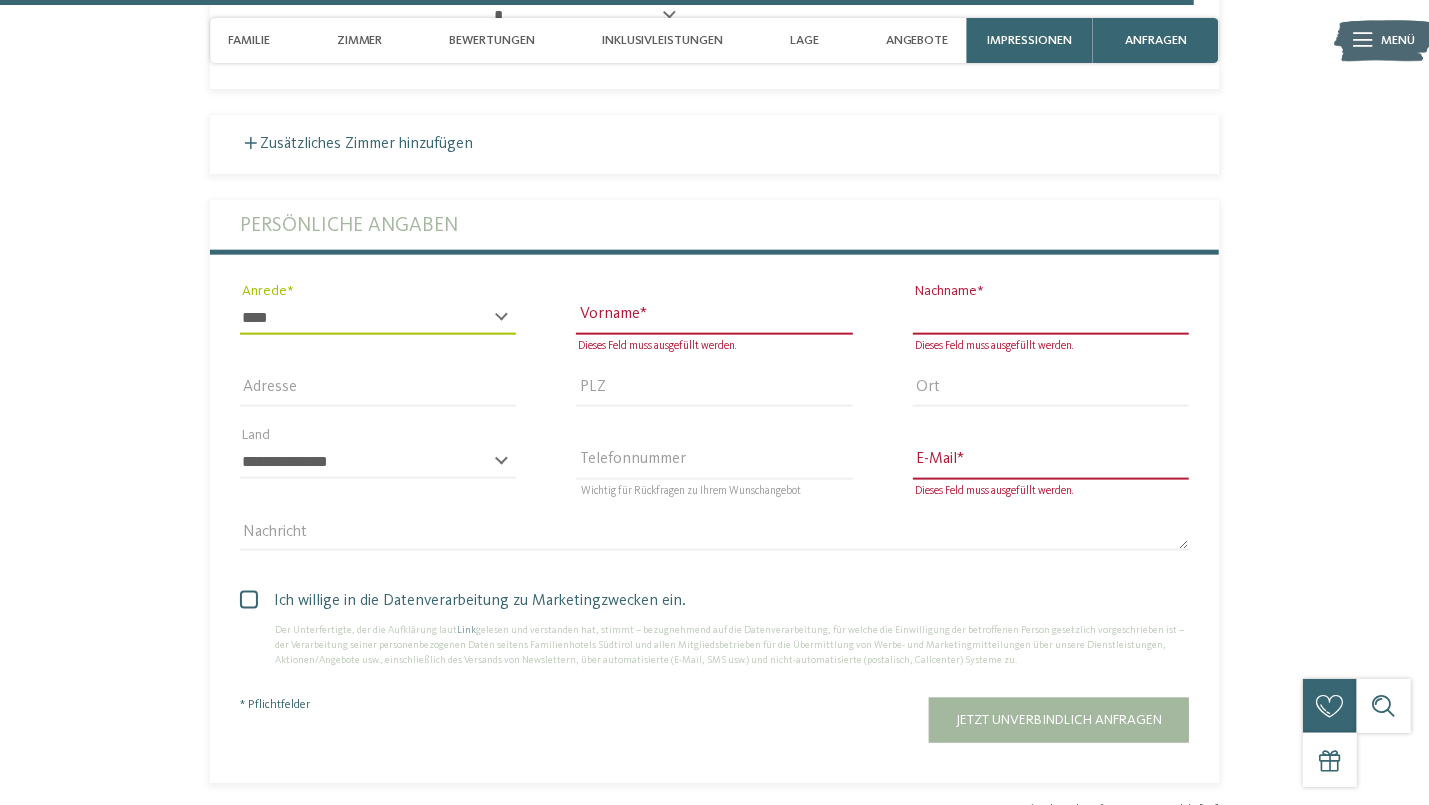 type on "*****" 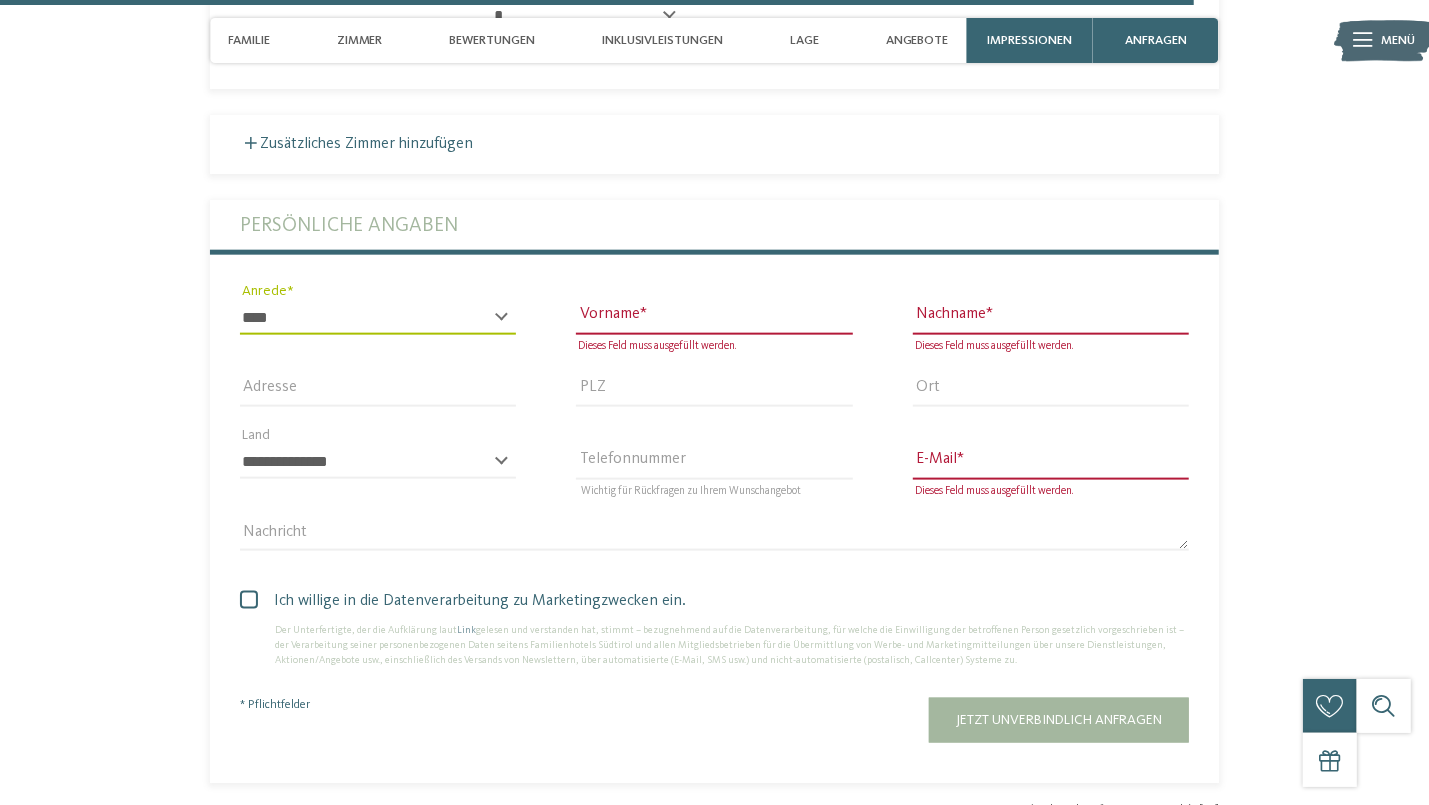 type on "**********" 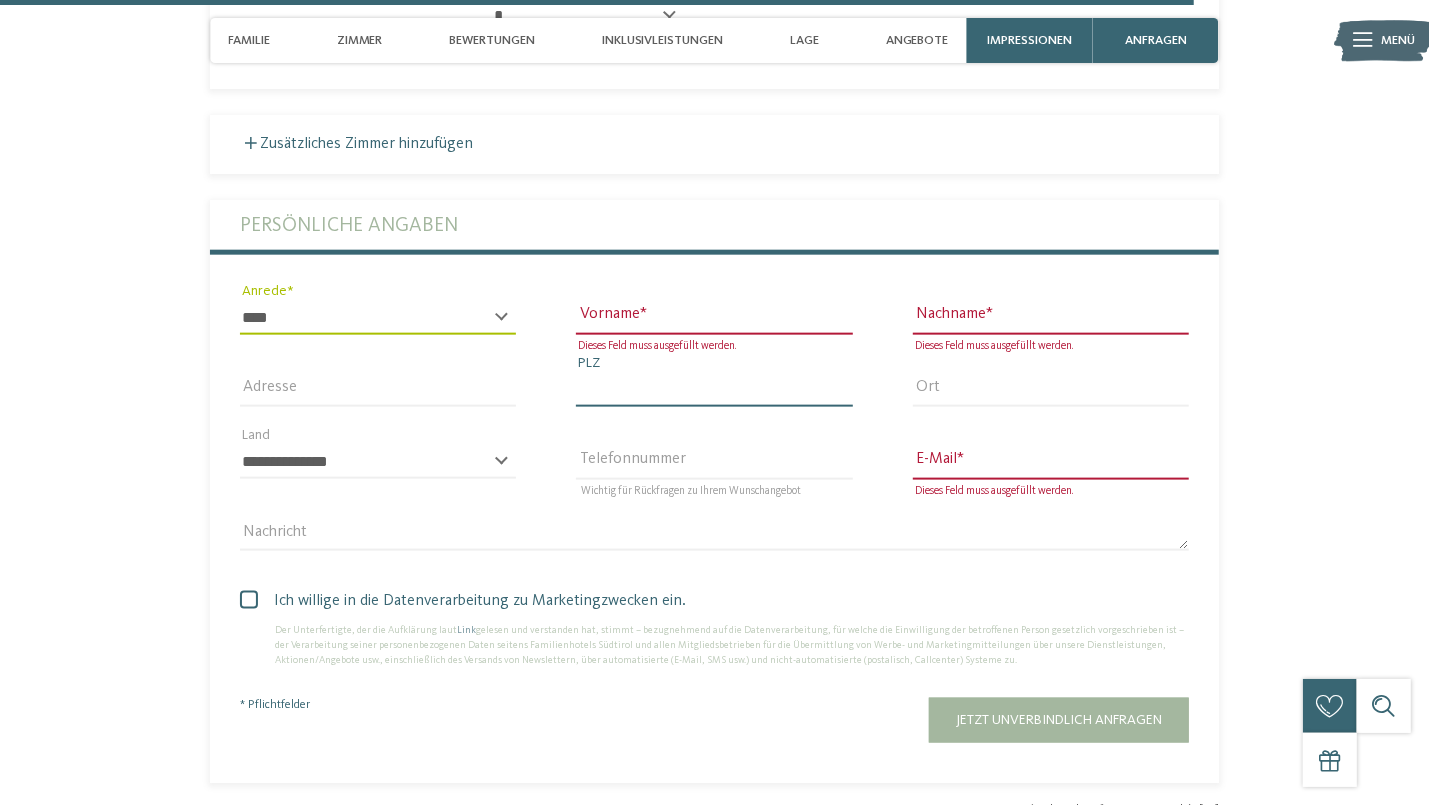 type on "*****" 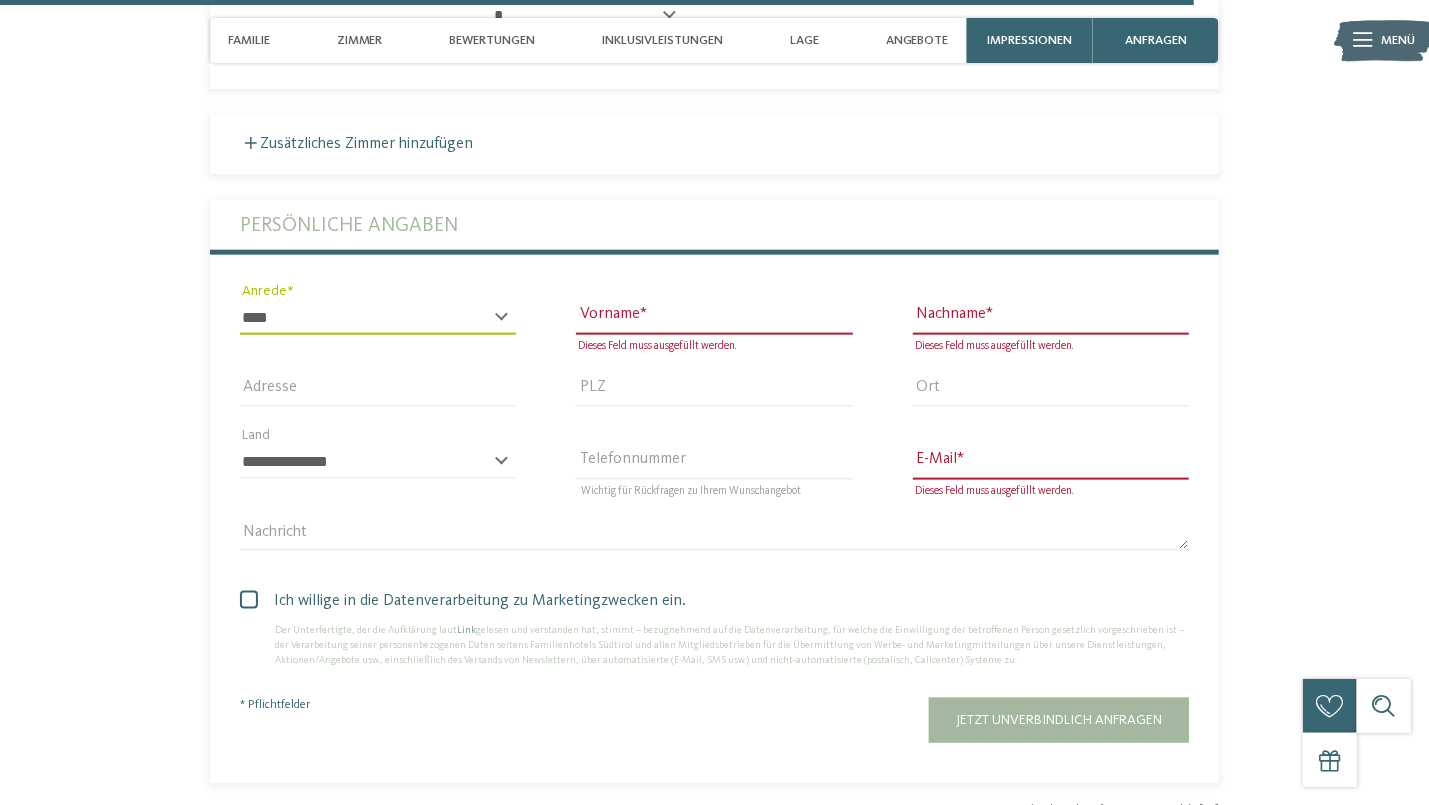 type on "**********" 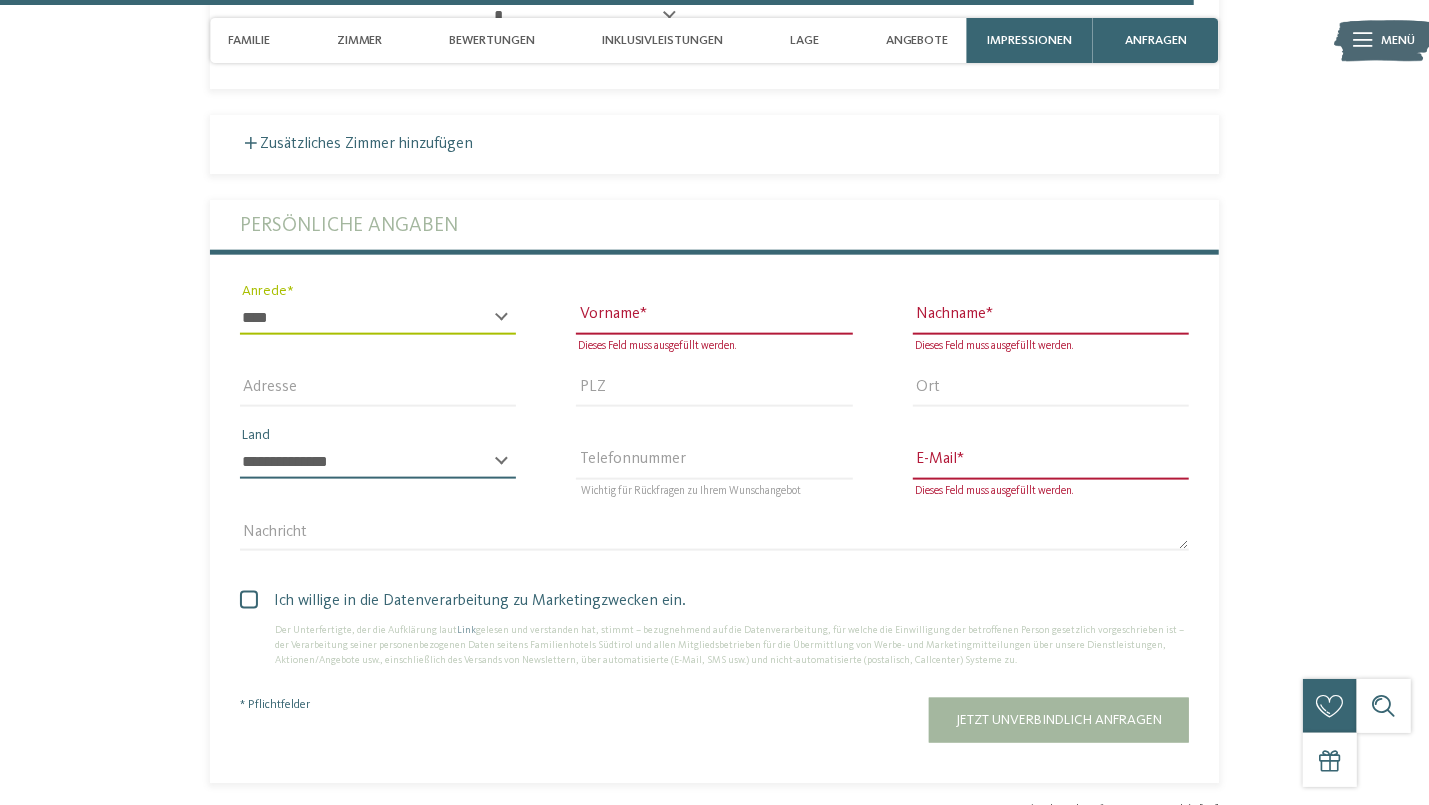 select on "**" 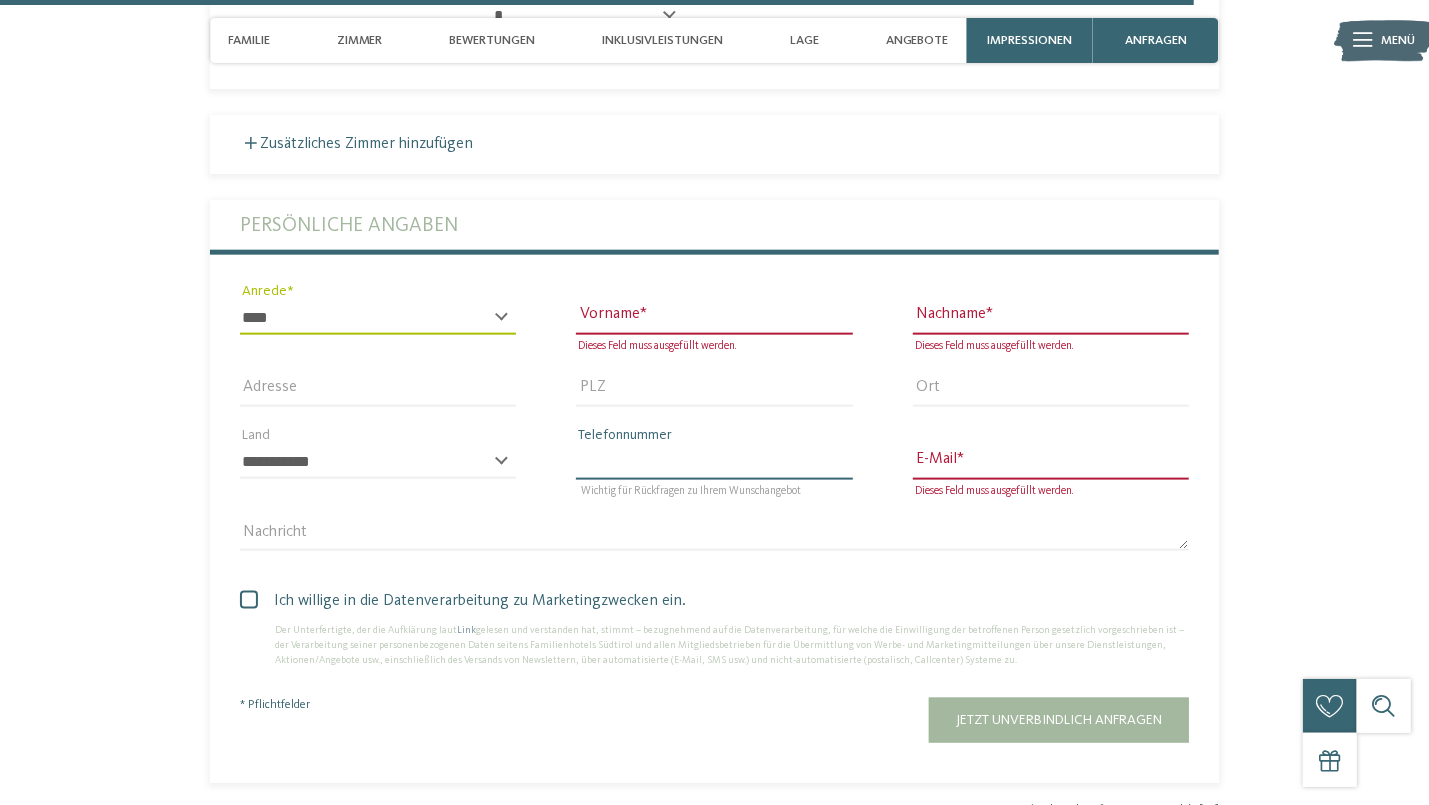 type on "**********" 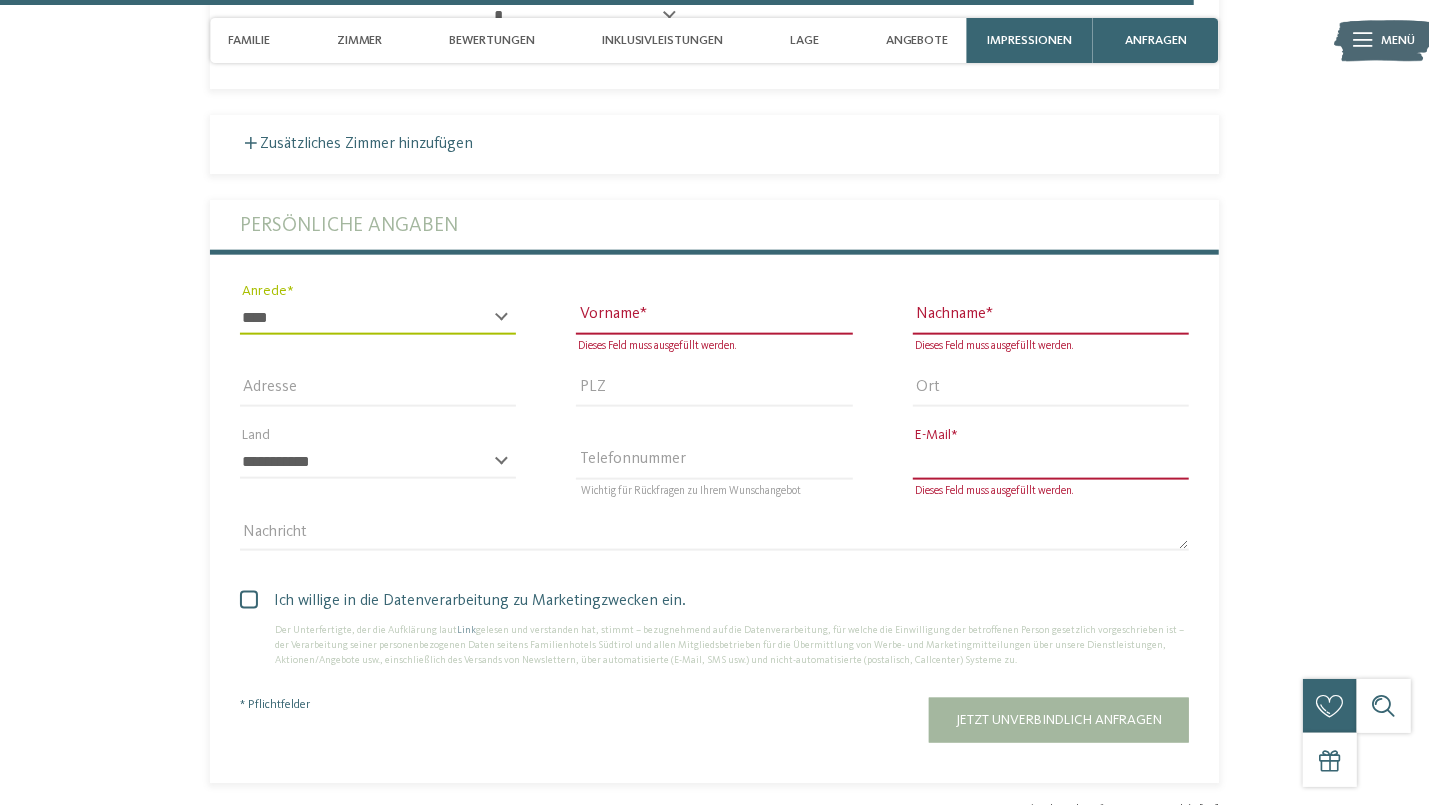 type on "**********" 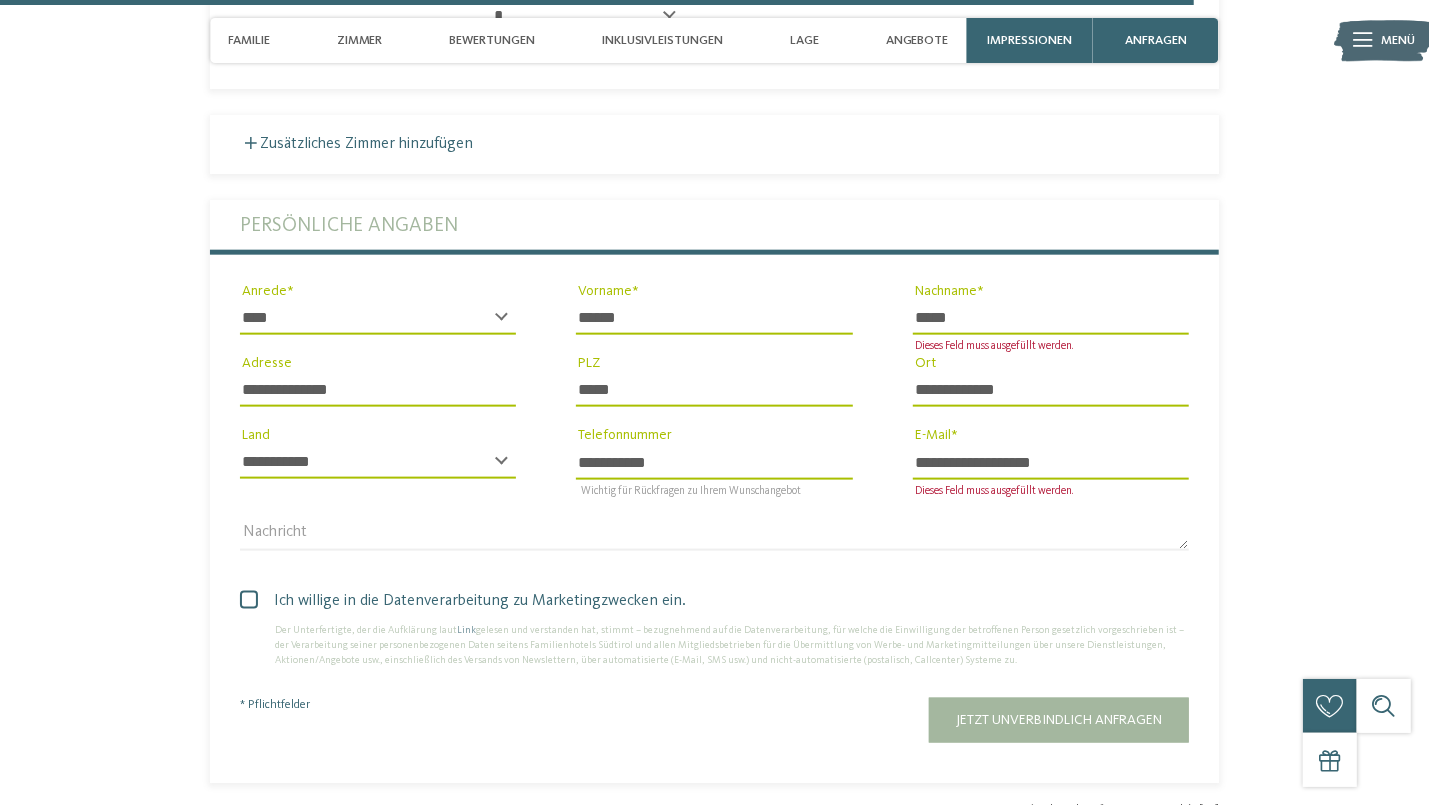 type on "*****" 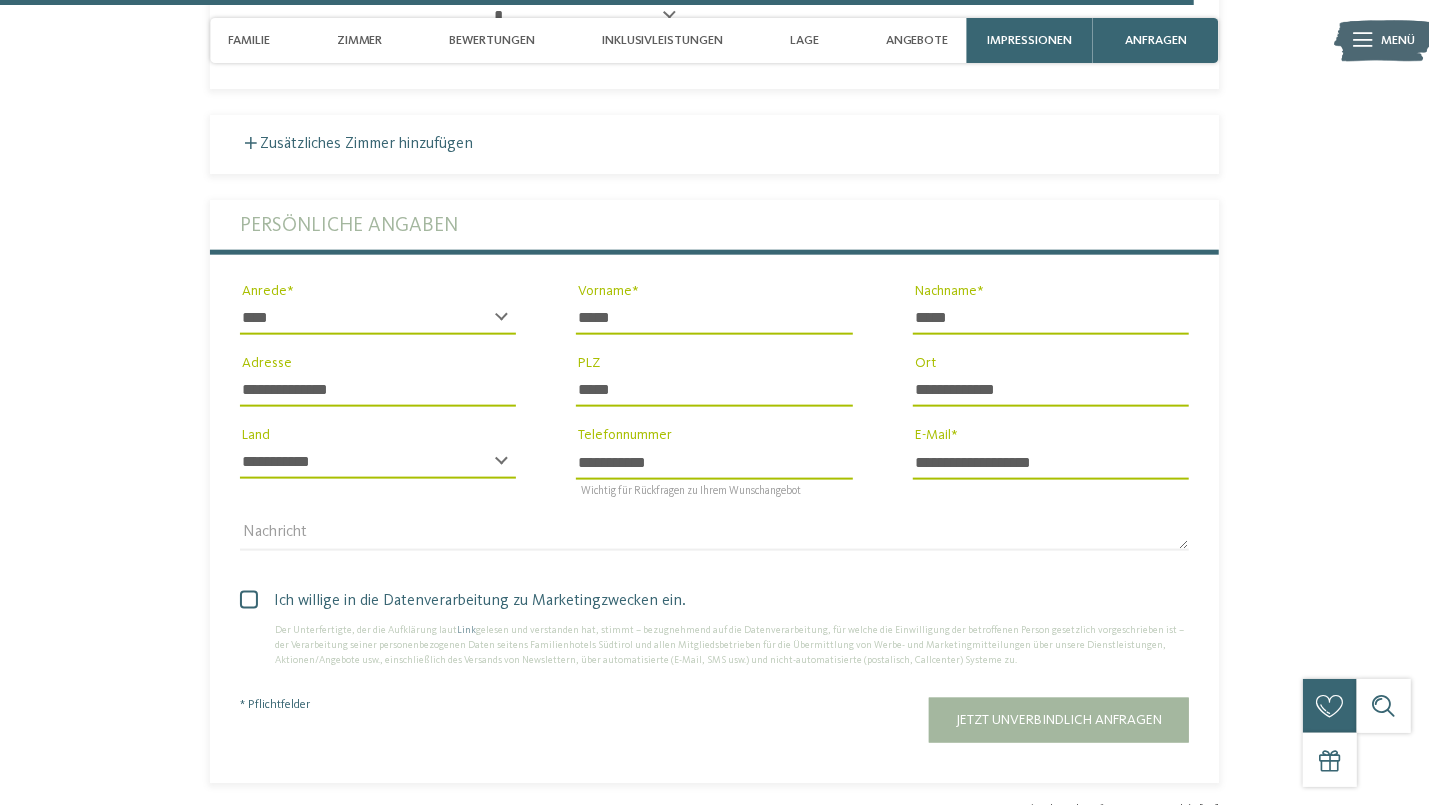 click at bounding box center [249, 600] 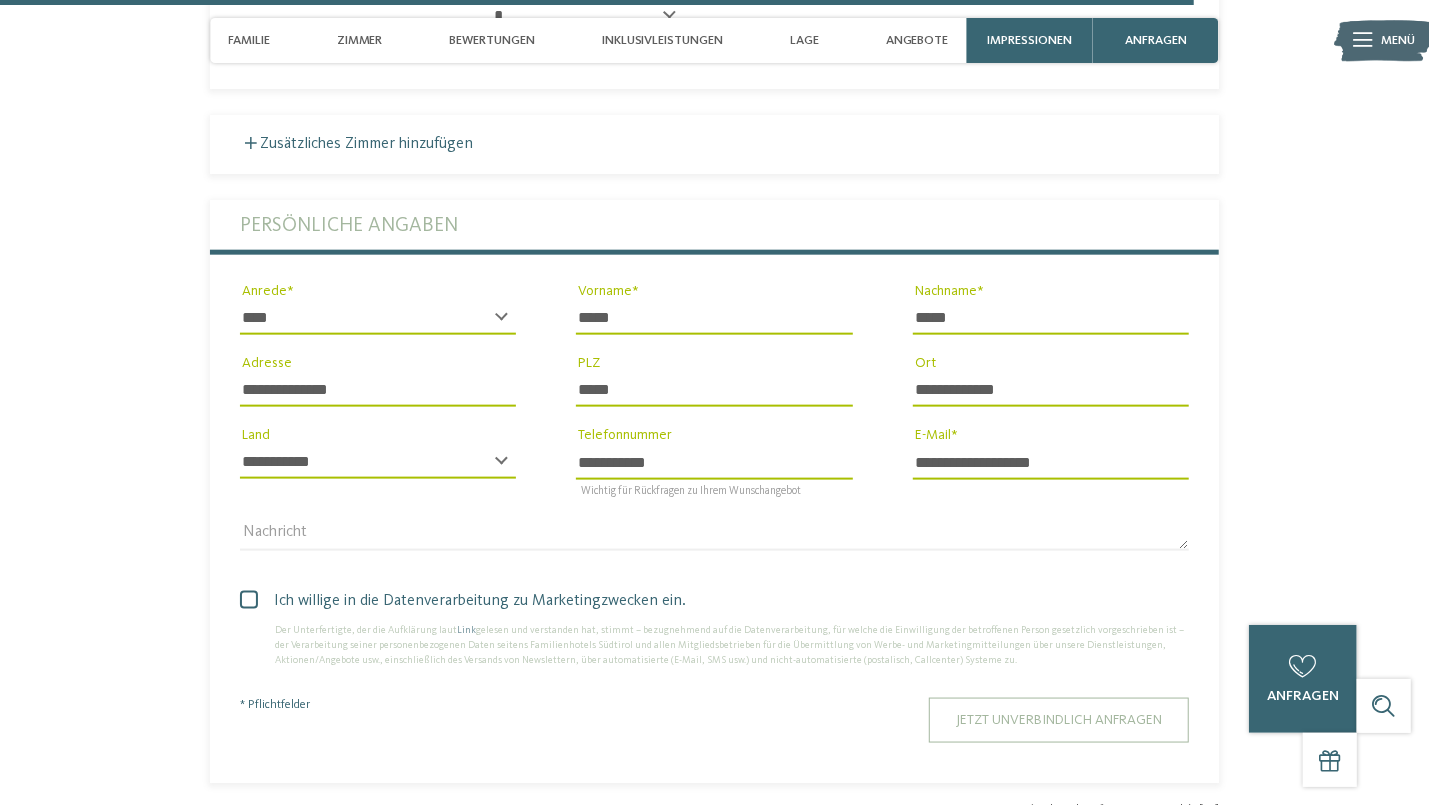 click on "Jetzt unverbindlich anfragen" at bounding box center [1059, 720] 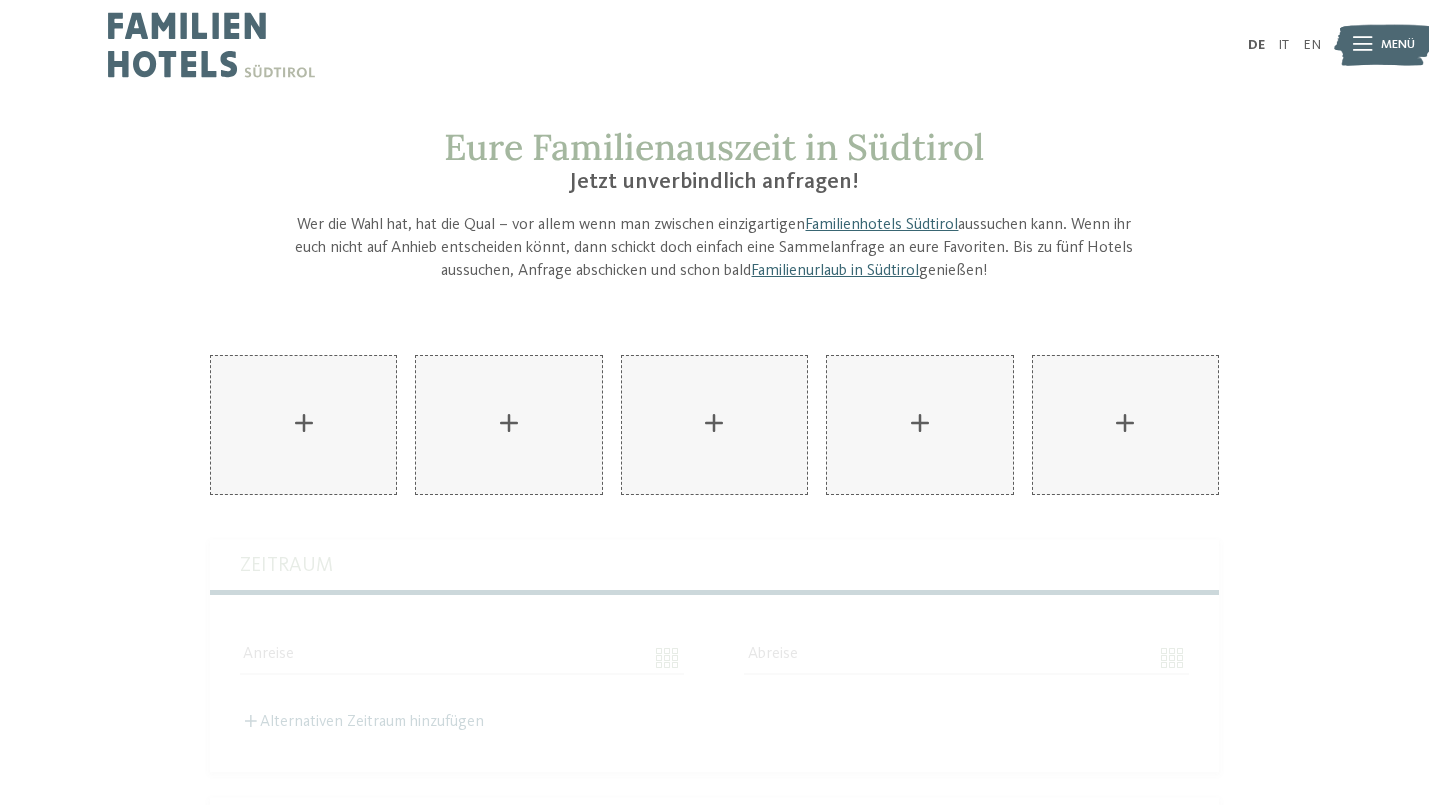 scroll, scrollTop: 0, scrollLeft: 0, axis: both 